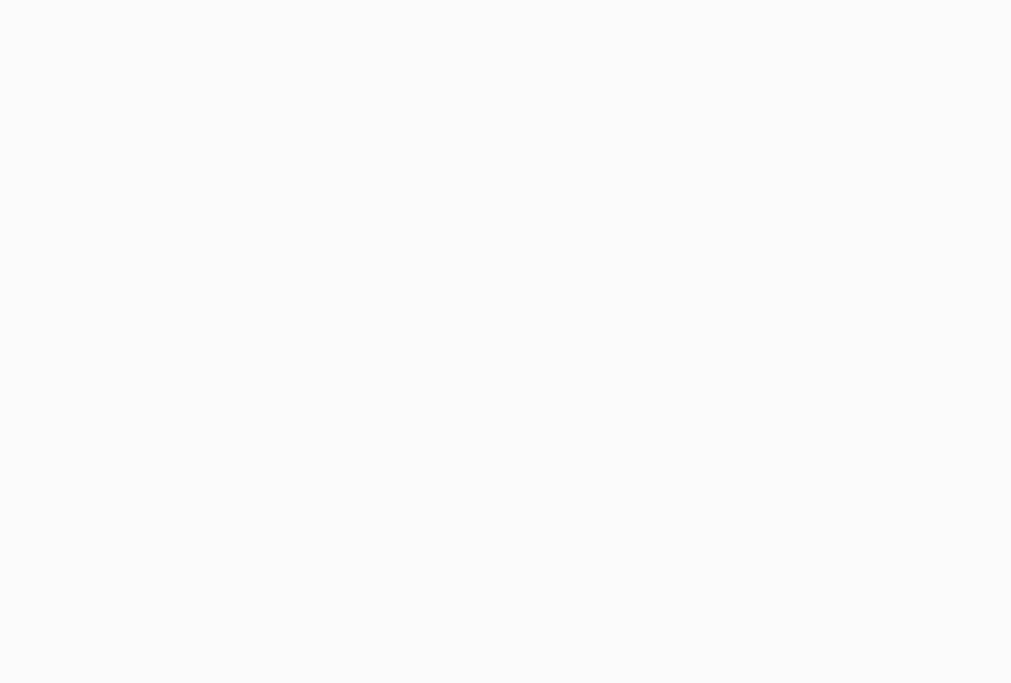 scroll, scrollTop: 0, scrollLeft: 0, axis: both 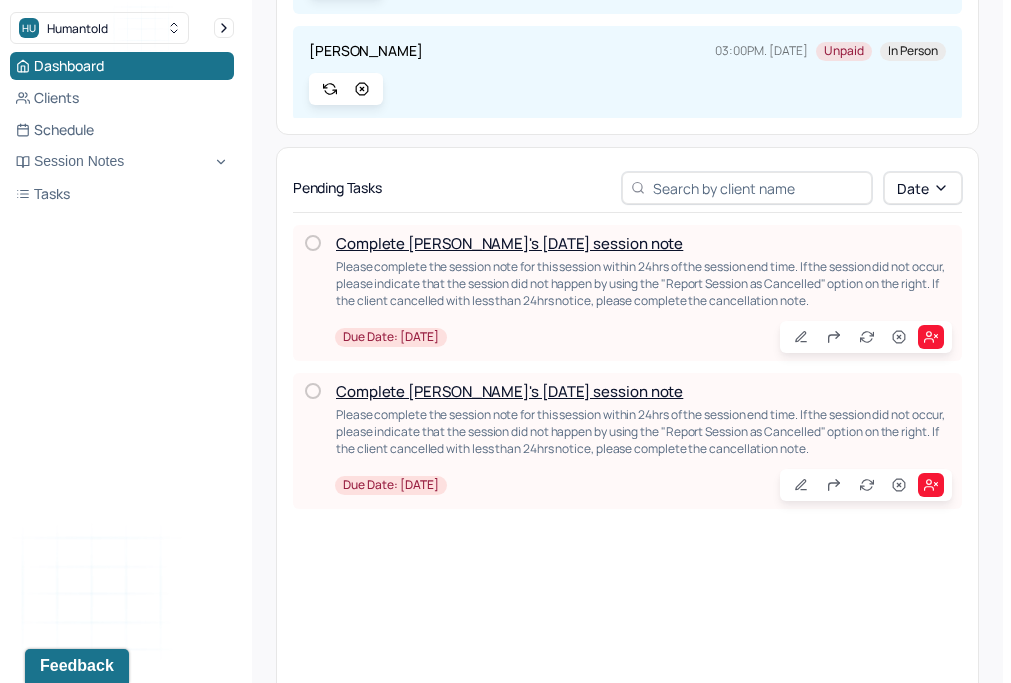 click on "Complete [PERSON_NAME]'s [DATE] session note" at bounding box center [509, 391] 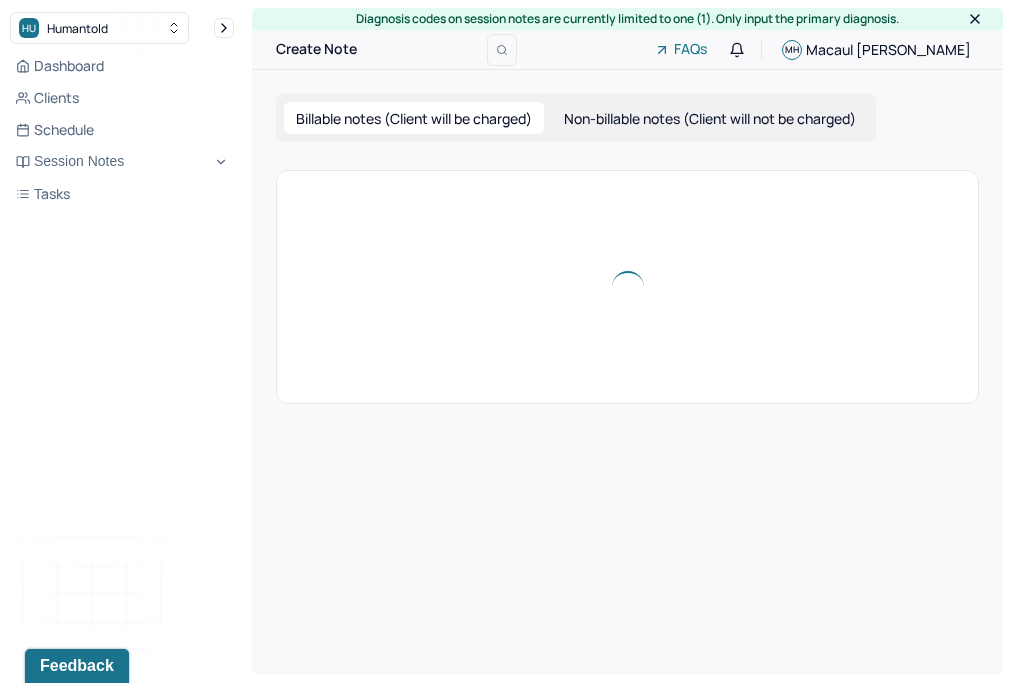scroll, scrollTop: 0, scrollLeft: 0, axis: both 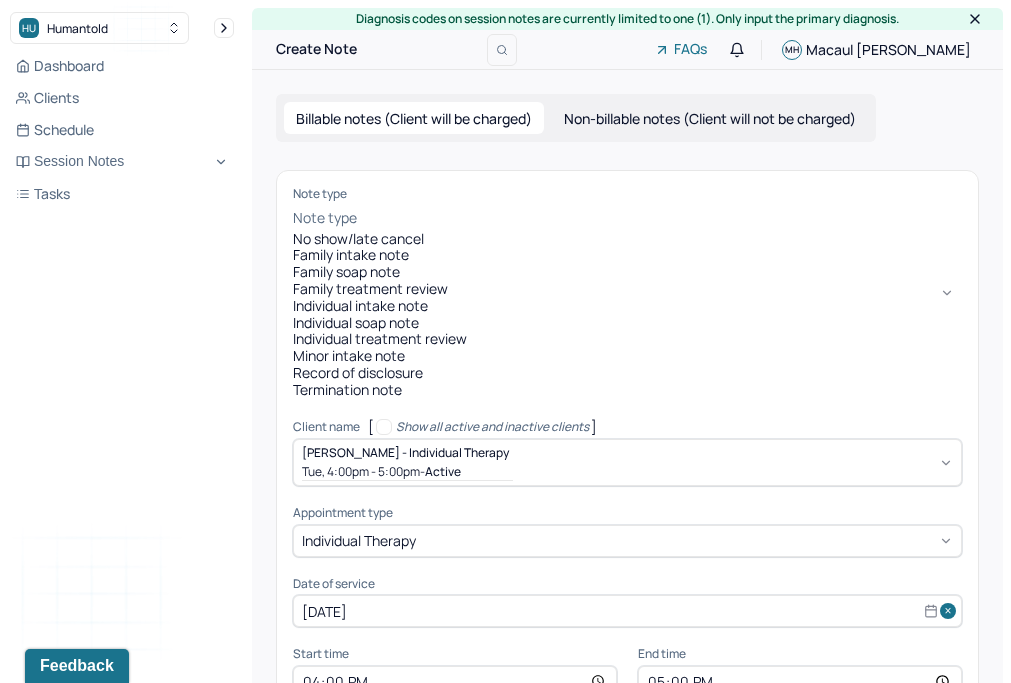 click at bounding box center (364, 218) 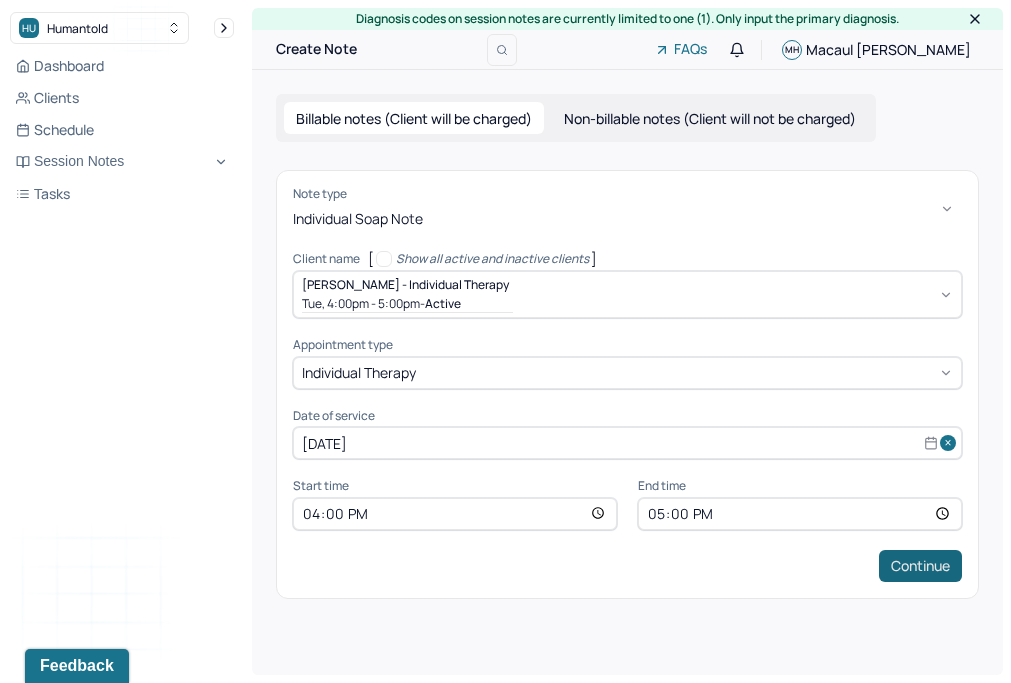 click on "Continue" at bounding box center (920, 566) 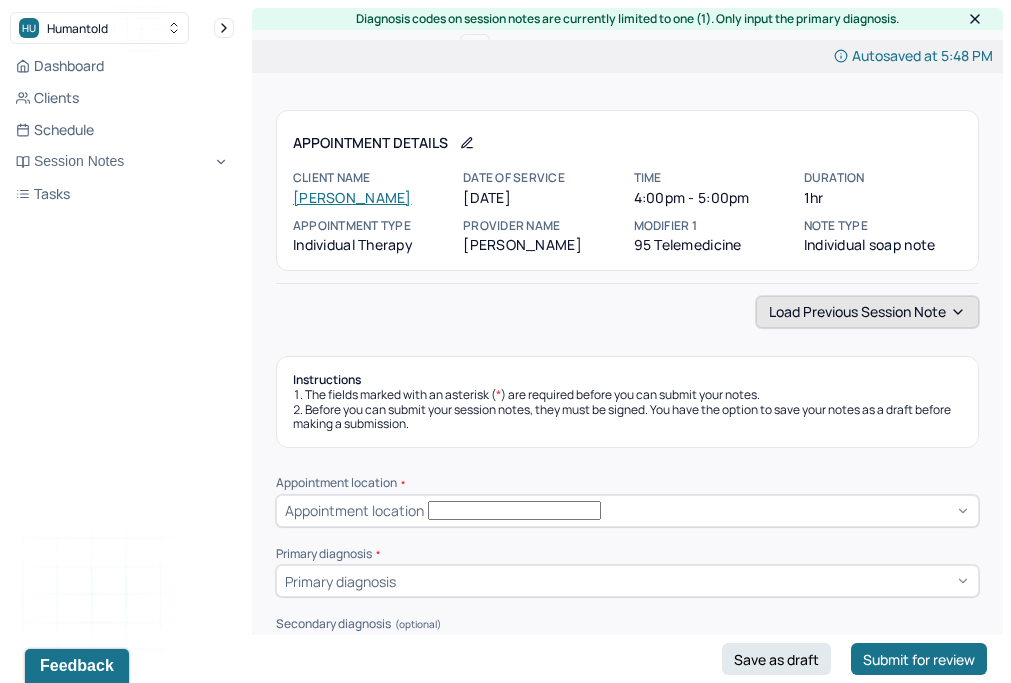 click on "Load previous session note" at bounding box center (867, 312) 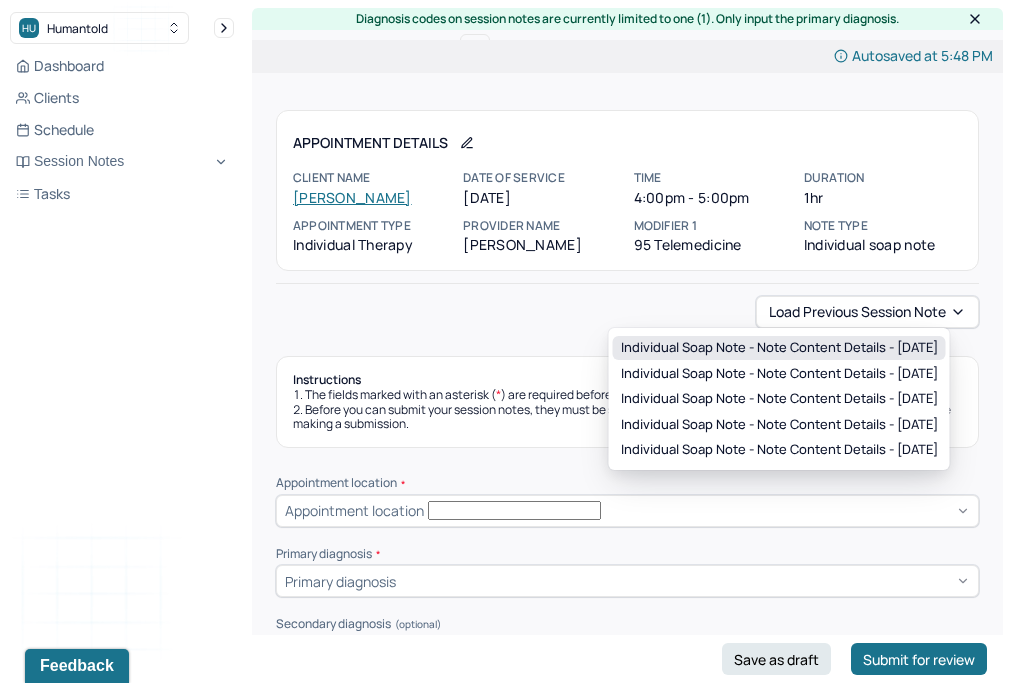 click on "Individual soap note   - Note content Details -   [DATE]" at bounding box center [779, 348] 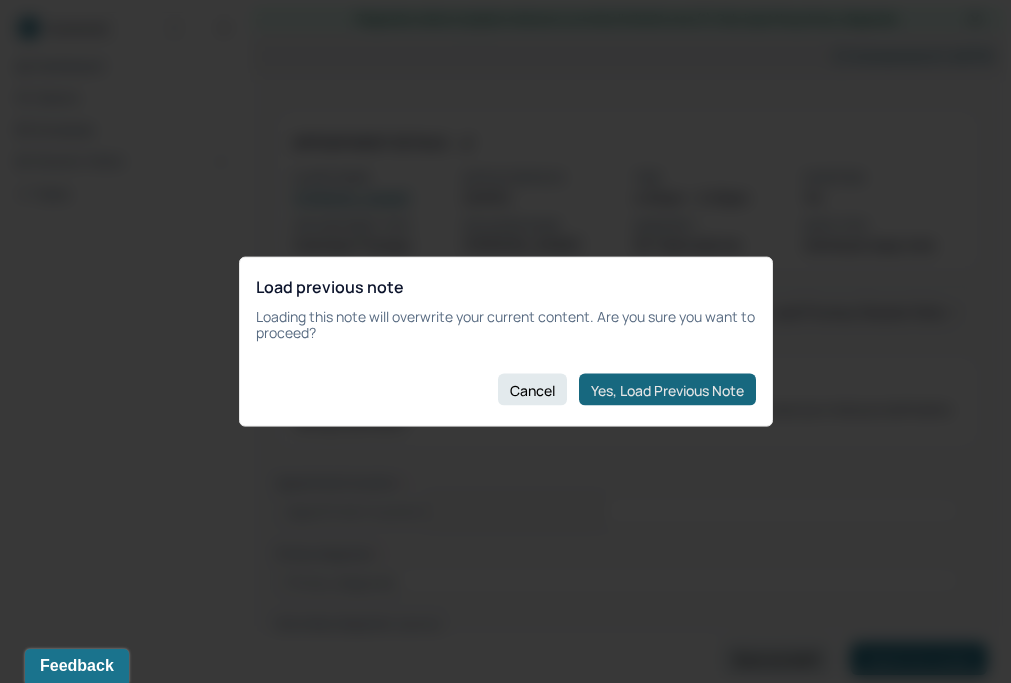 click on "Yes, Load Previous Note" at bounding box center [667, 390] 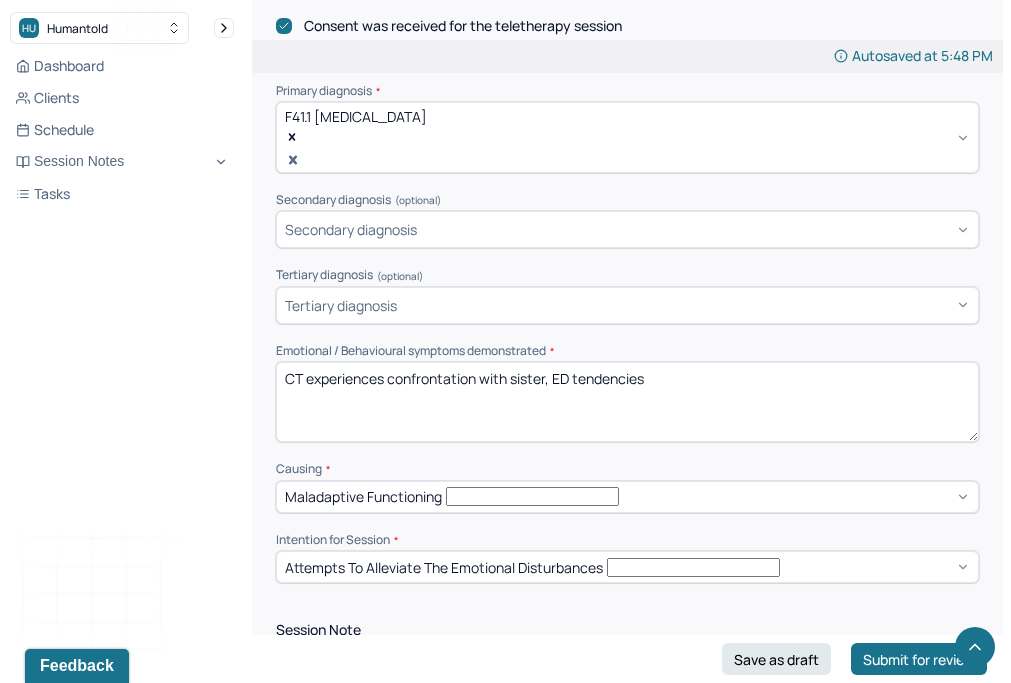 scroll, scrollTop: 677, scrollLeft: 0, axis: vertical 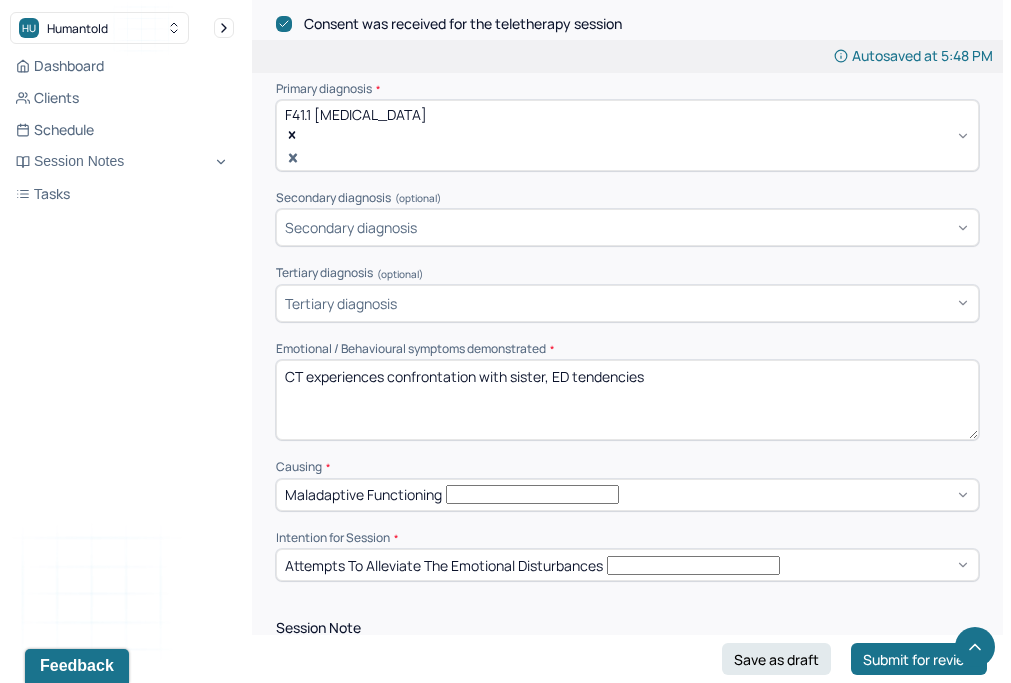 drag, startPoint x: 388, startPoint y: 331, endPoint x: 773, endPoint y: 335, distance: 385.02078 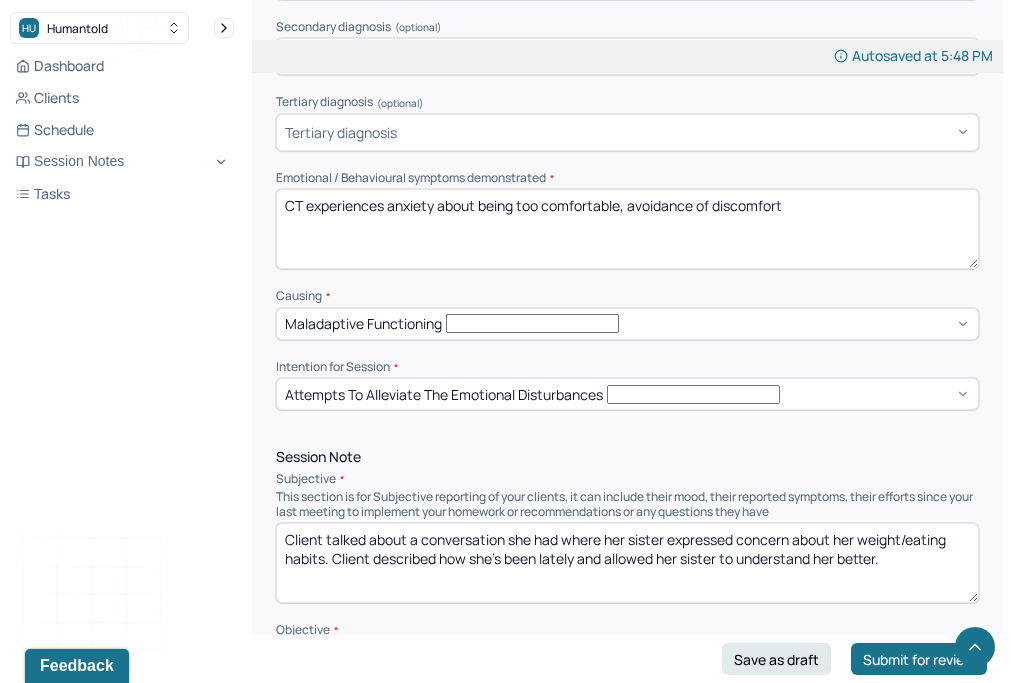 scroll, scrollTop: 856, scrollLeft: 0, axis: vertical 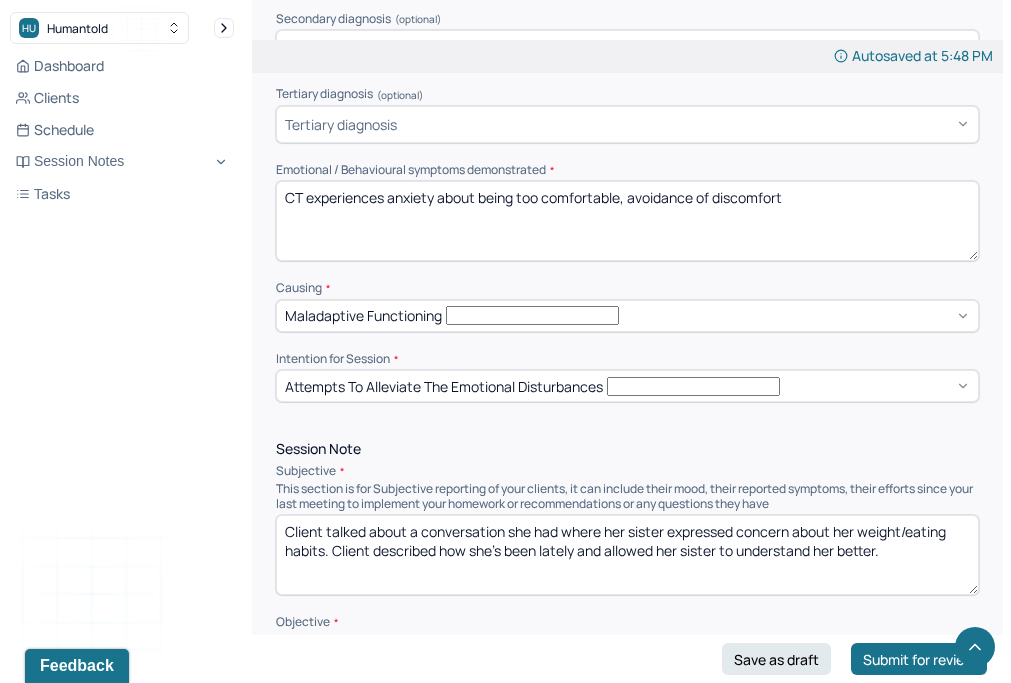 type on "CT experiences anxiety about being too comfortable, avoidance of discomfort" 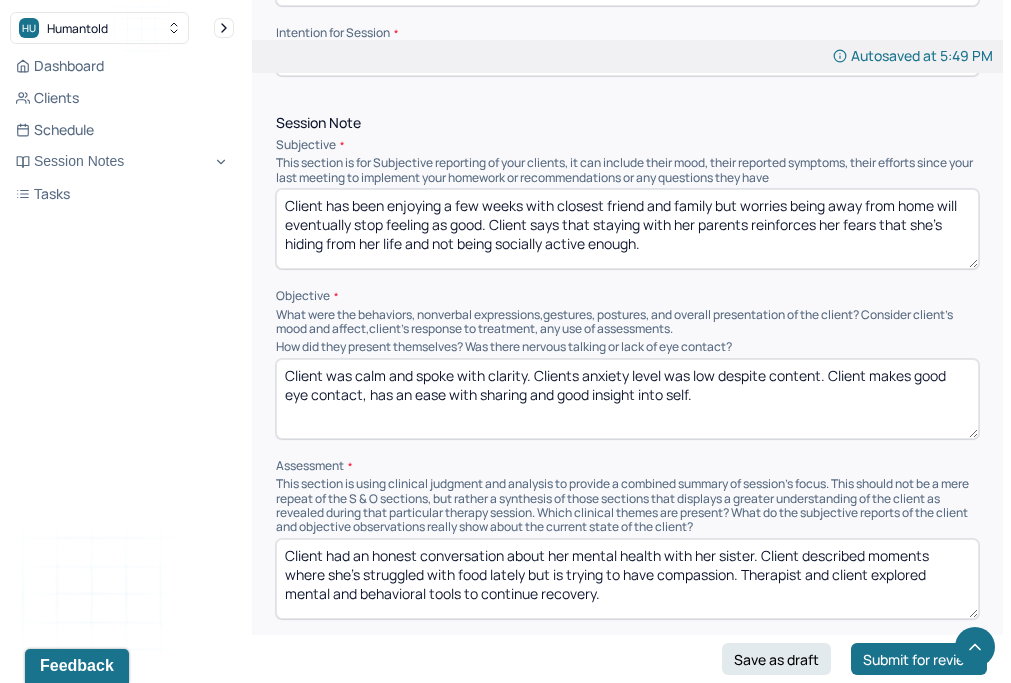 scroll, scrollTop: 1183, scrollLeft: 0, axis: vertical 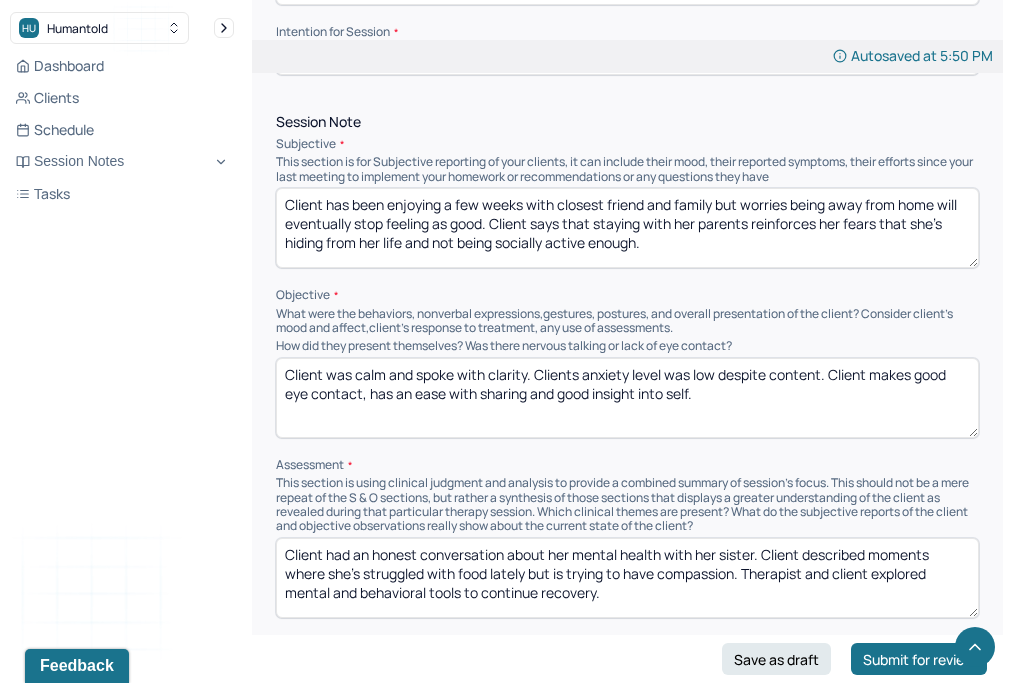 type on "Client has been enjoying a few weeks with closest friend and family but worries being away from home will eventually stop feeling as good. Client says that staying with her parents reinforces her fears that she's hiding from her life and not being socially active enough." 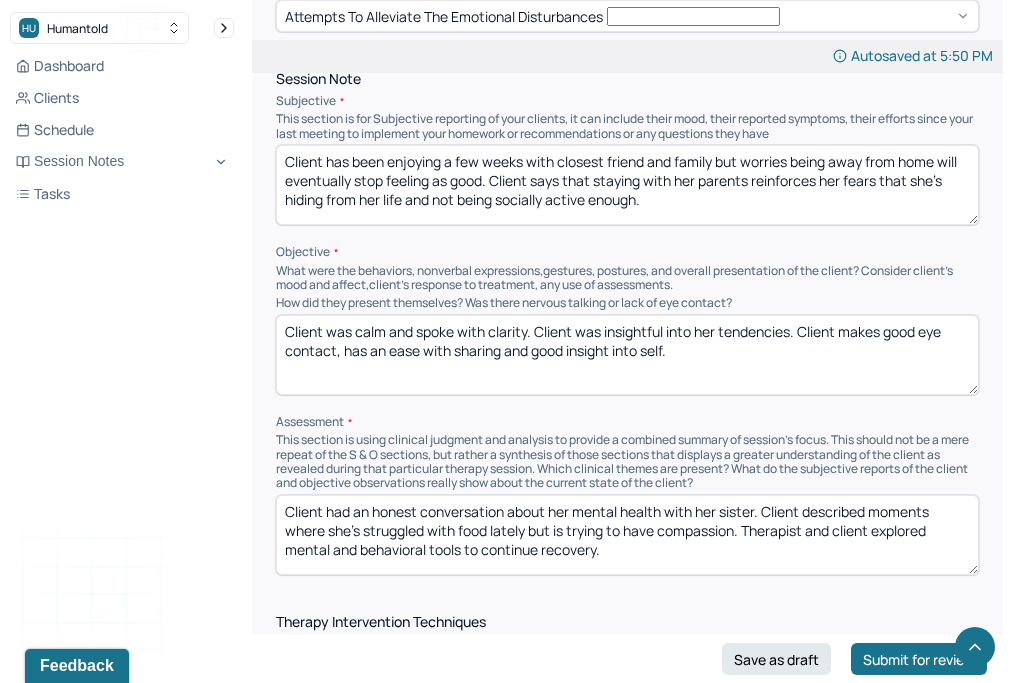 scroll, scrollTop: 1234, scrollLeft: 0, axis: vertical 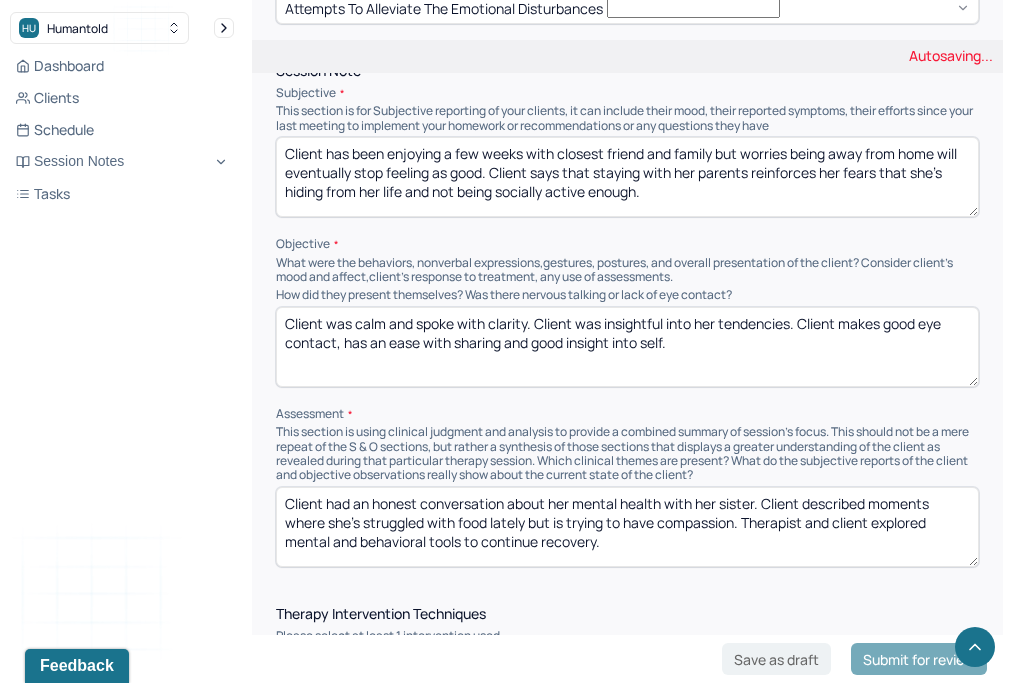 type on "Client was calm and spoke with clarity. Client was insightful into her tendencies. Client makes good eye contact, has an ease with sharing and good insight into self." 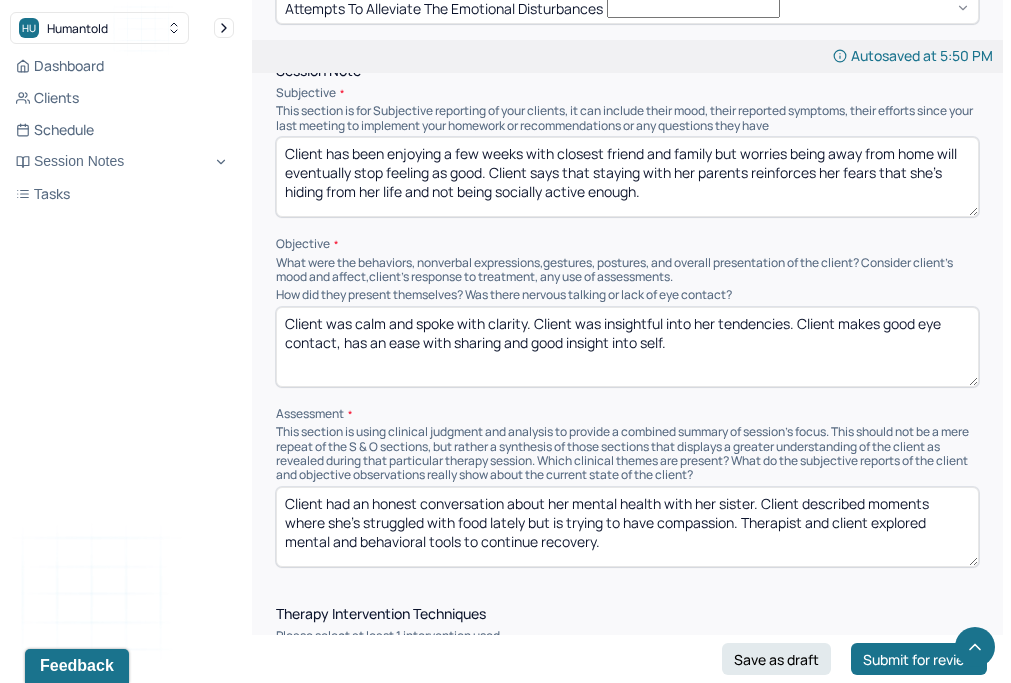 click on "Client had an honest conversation about her mental health with her sister. Client described moments where she’s struggled with food lately but is trying to have compassion. Therapist and client explored mental and behavioral tools to continue recovery." at bounding box center [627, 527] 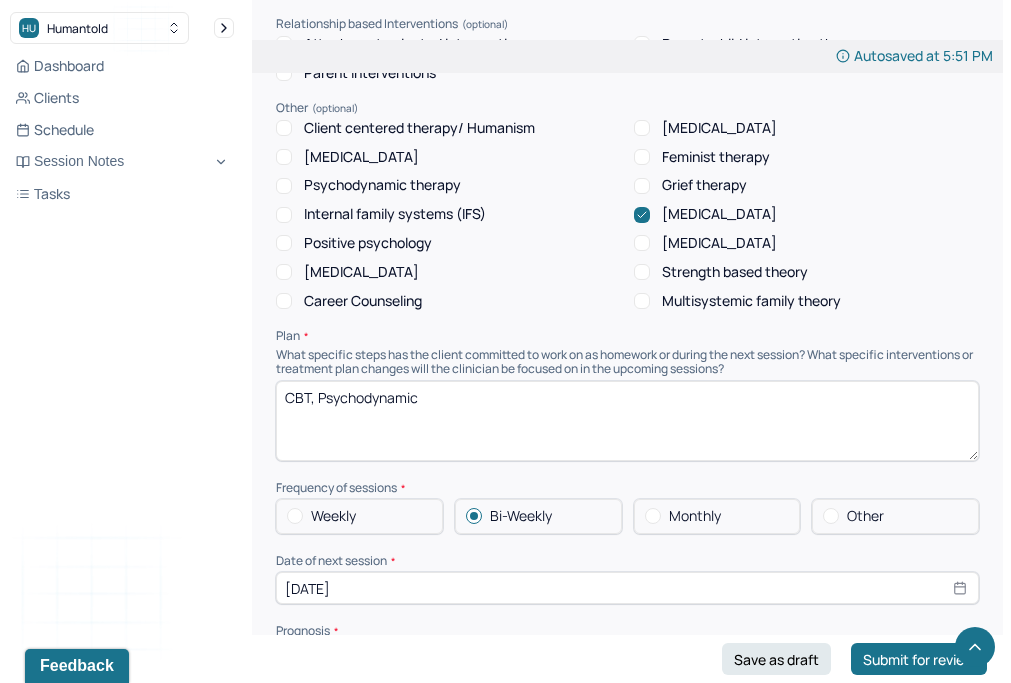 scroll, scrollTop: 2059, scrollLeft: 0, axis: vertical 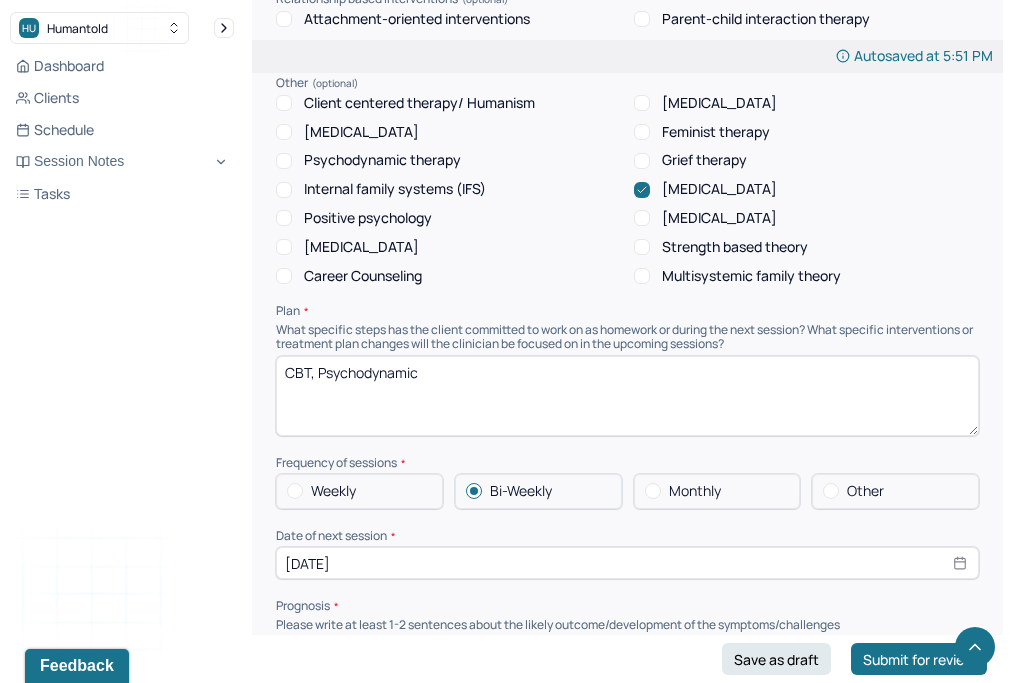 type on "Client reported feeling a lot of joy and relaxation in the past few weeks. Client showed insight into her anxious self by noting she often begins to hold judgment about being isolated and too comfortable. Client considered what she needed to do to cope ahead." 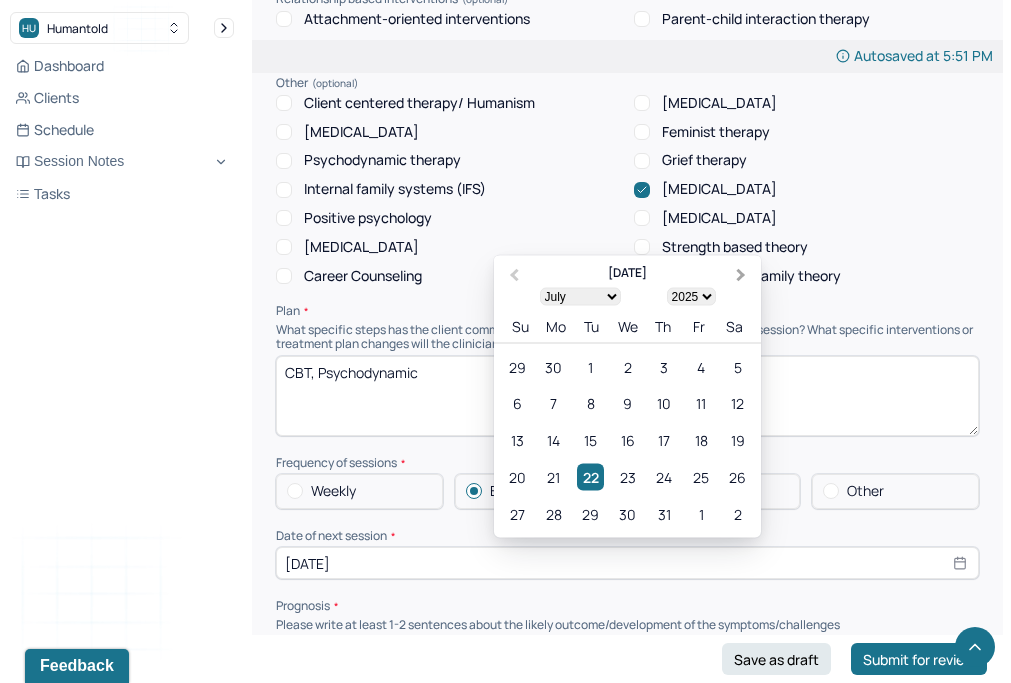click on "Next Month" at bounding box center [743, 277] 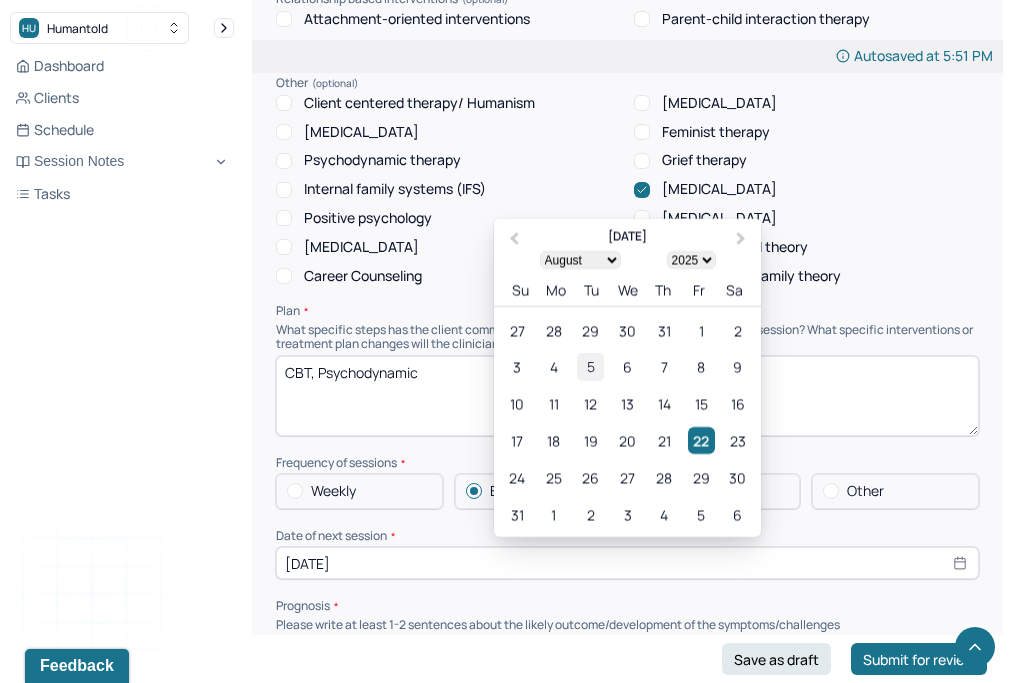 click on "5" at bounding box center (590, 367) 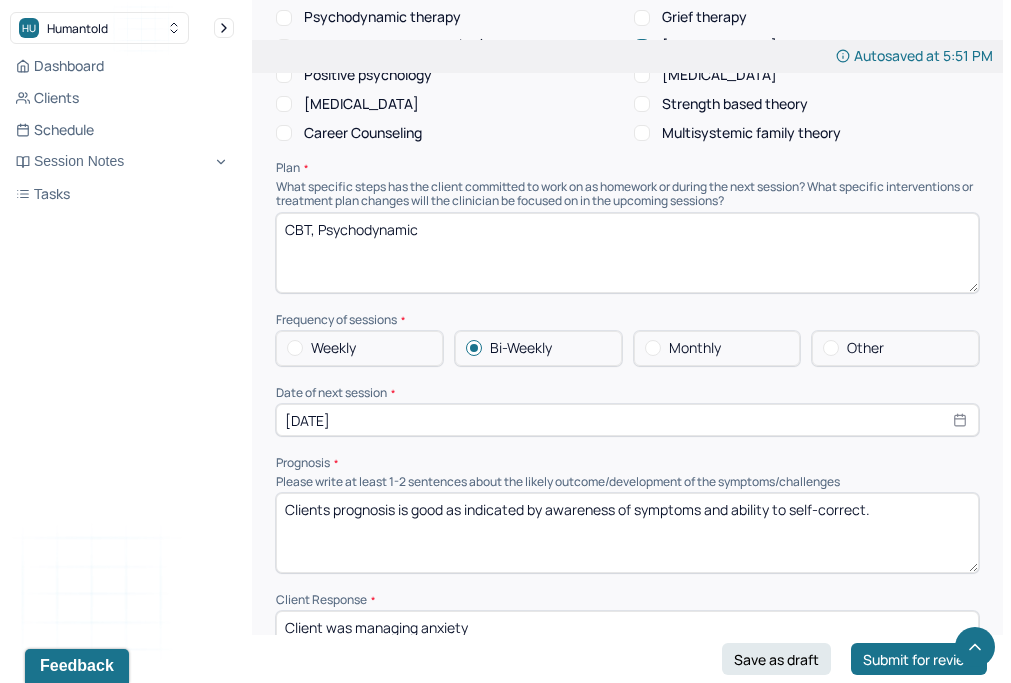 scroll, scrollTop: 2202, scrollLeft: 0, axis: vertical 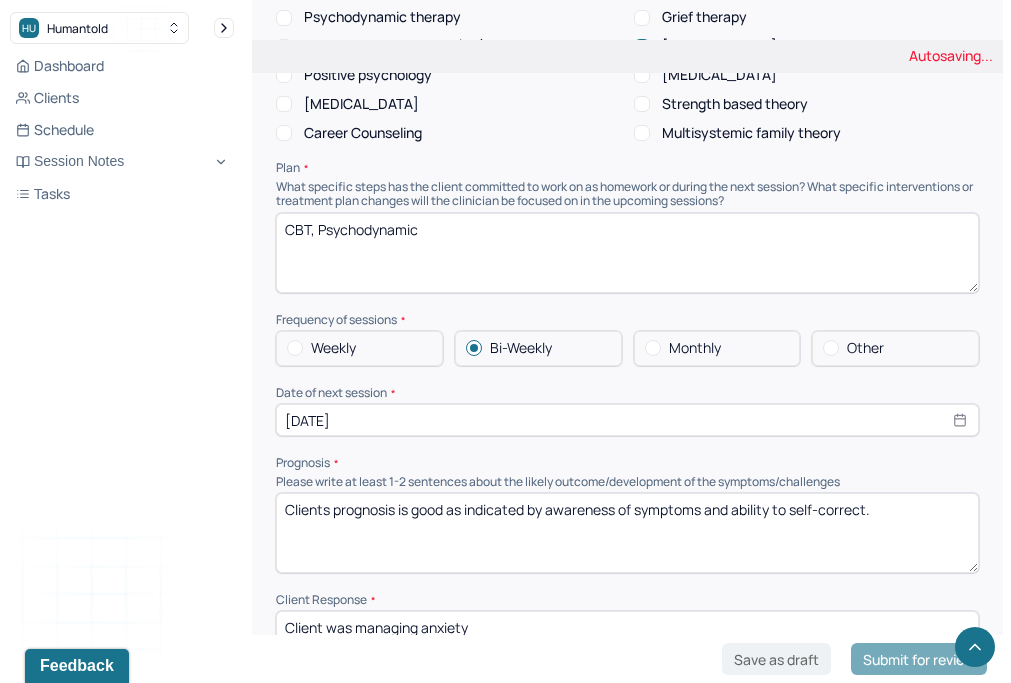 click on "Clients prognosis is good as indicated by awareness of symptoms and ability to self-correct." at bounding box center [627, 533] 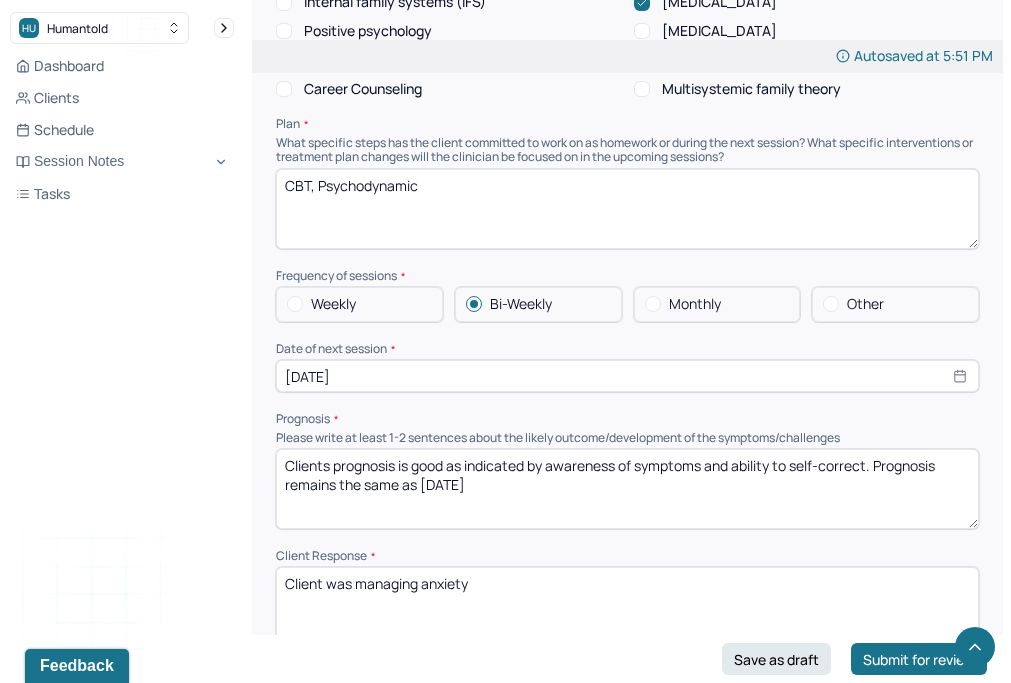 scroll, scrollTop: 2263, scrollLeft: 0, axis: vertical 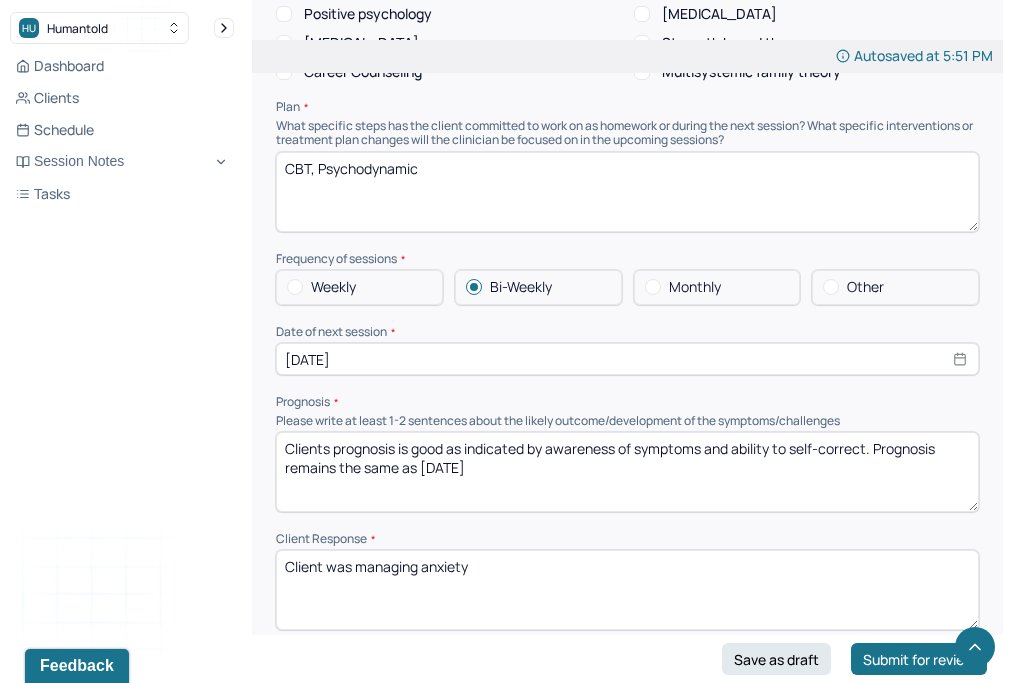 type on "Clients prognosis is good as indicated by awareness of symptoms and ability to self-correct. Prognosis remains the same as [DATE]" 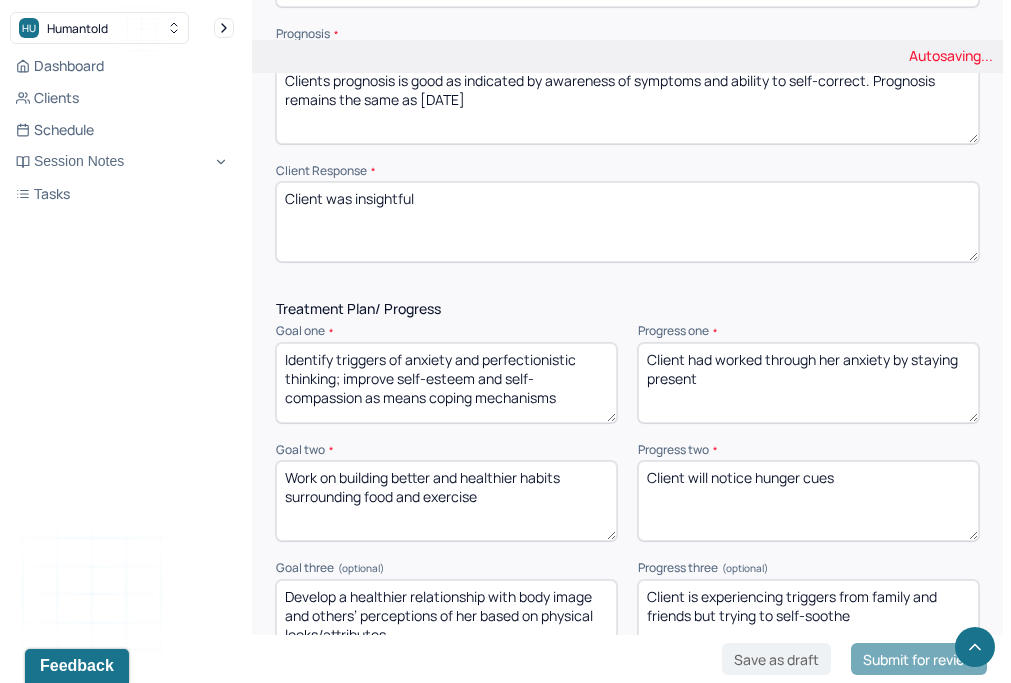 scroll, scrollTop: 2646, scrollLeft: 0, axis: vertical 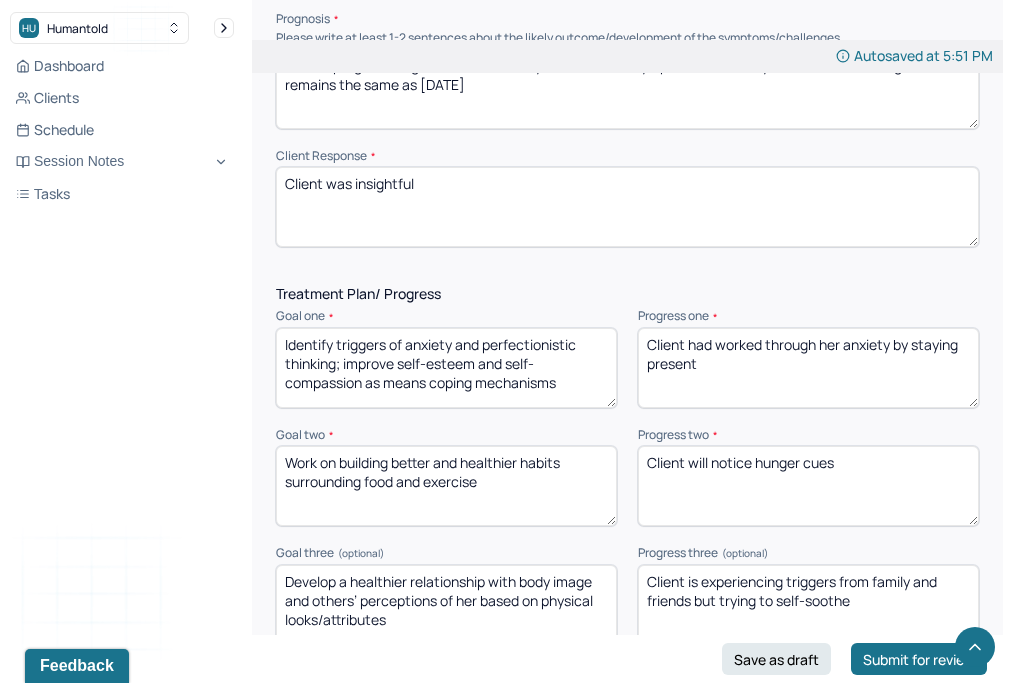 click on "Client was insightful" at bounding box center [627, 207] 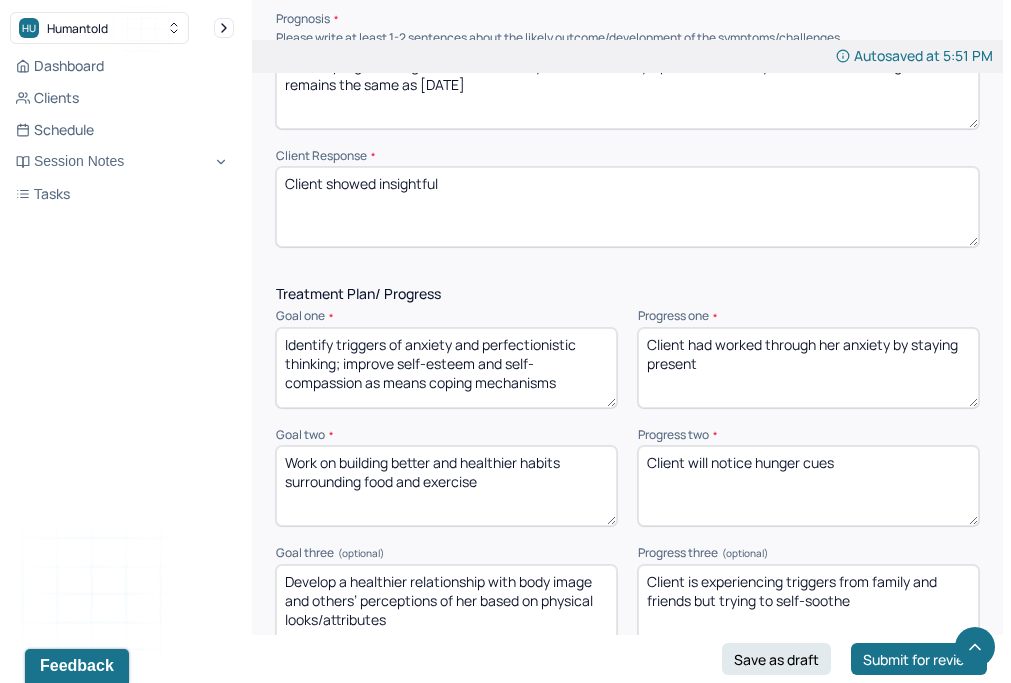 type on "Client showed insightful" 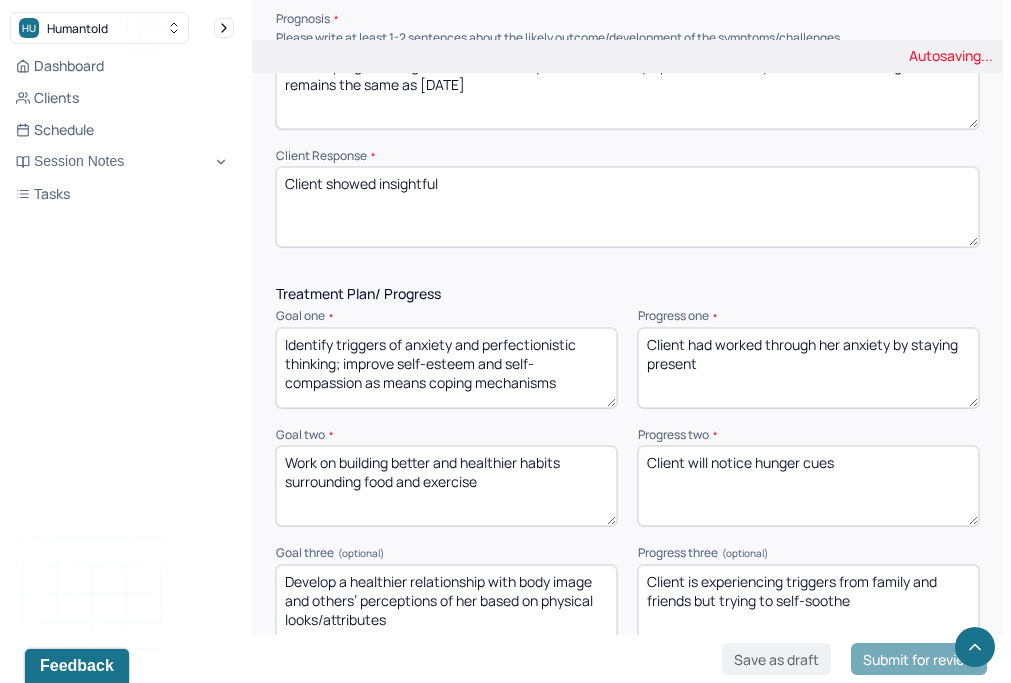 click on "Client had worked through her anxiety by staying present" at bounding box center (808, 368) 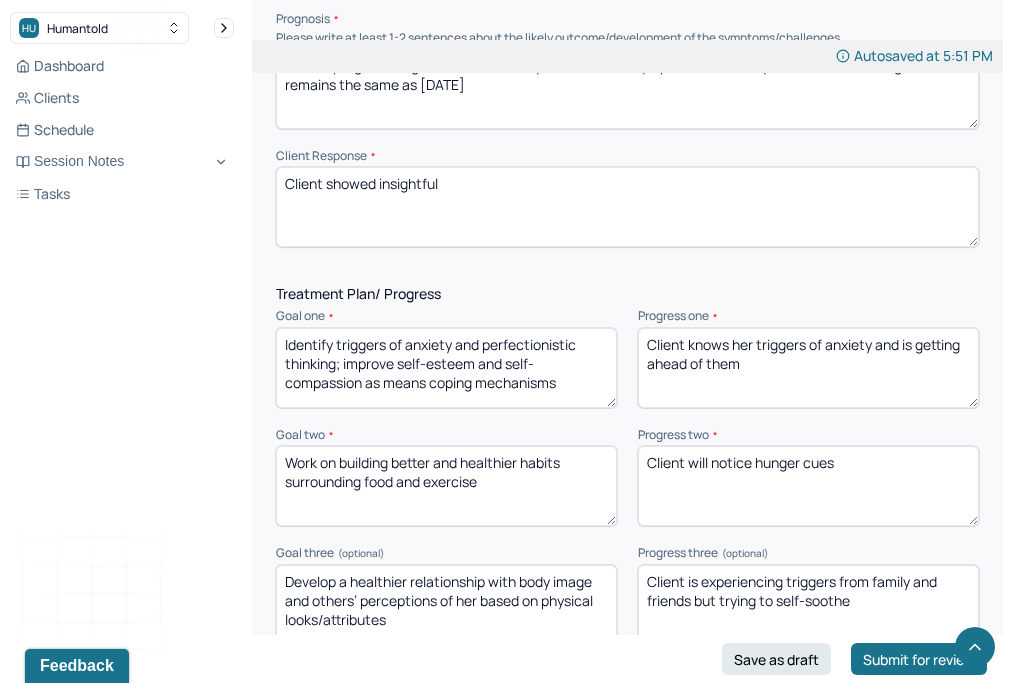 type on "Client knows her triggers of anxiety and is getting ahead of them" 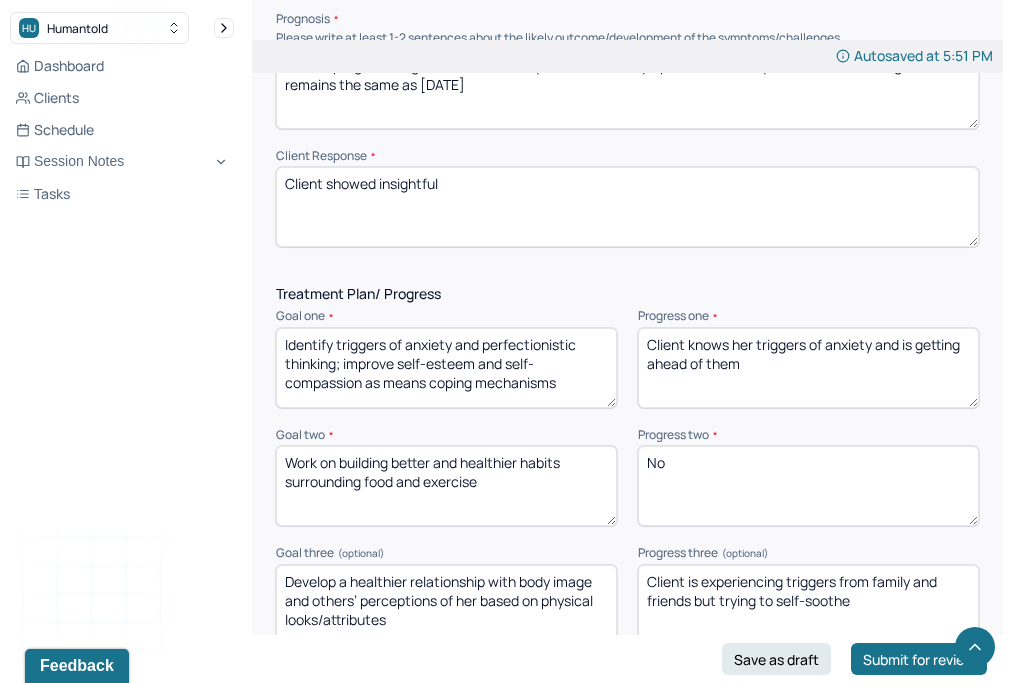 type on "N" 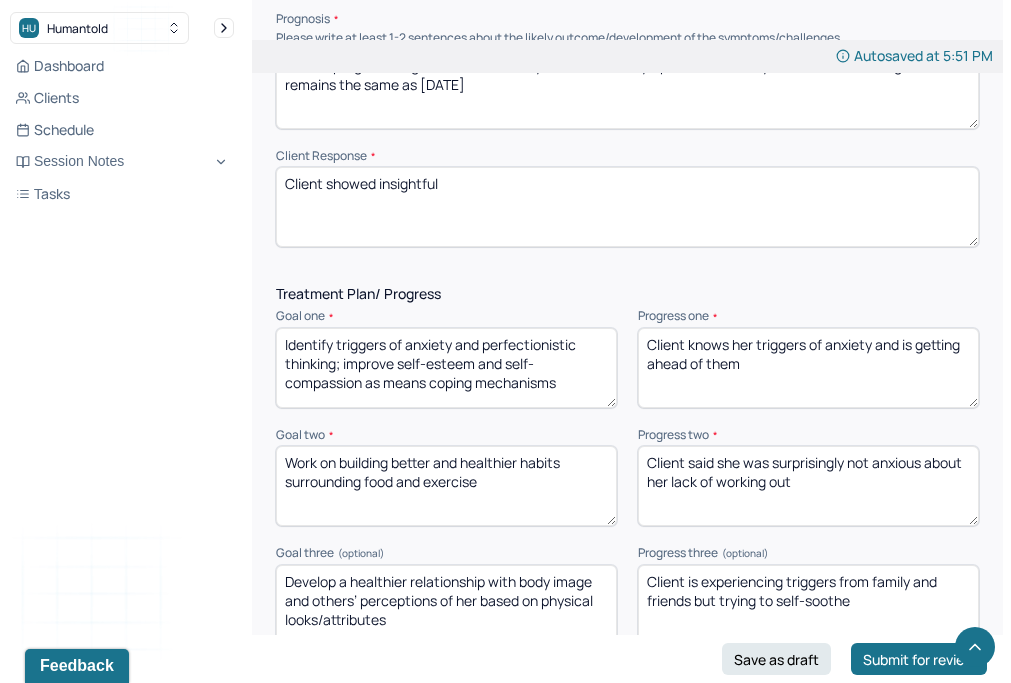 type on "Client said she was surprisingly not anxious about her lack of working out" 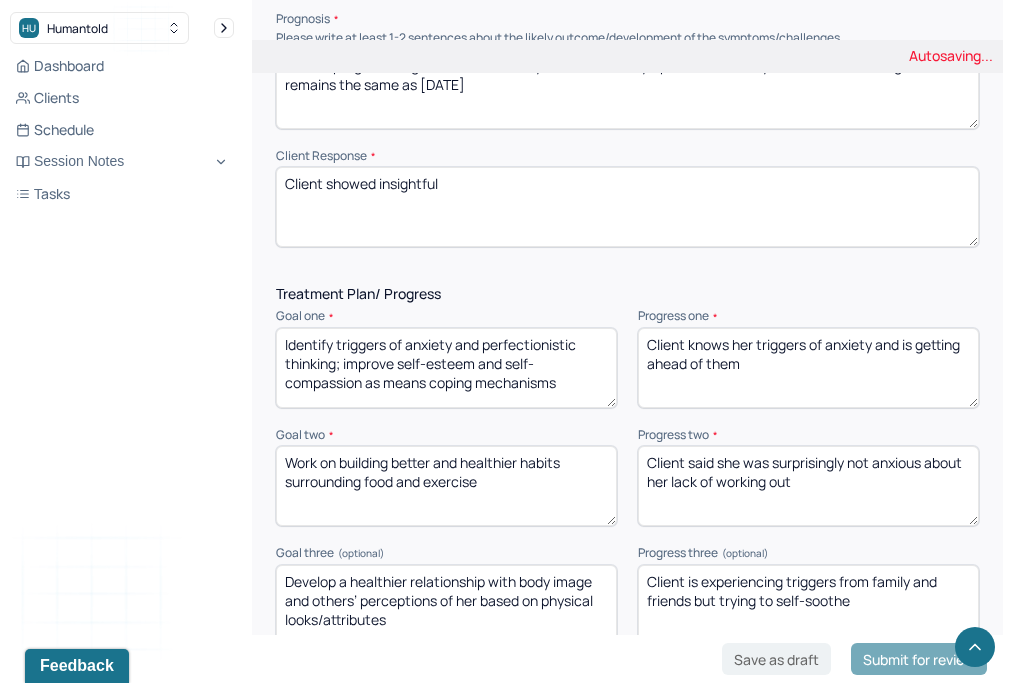 click on "Client is experiencing triggers from family and friends but trying to self-soothe" at bounding box center [808, 605] 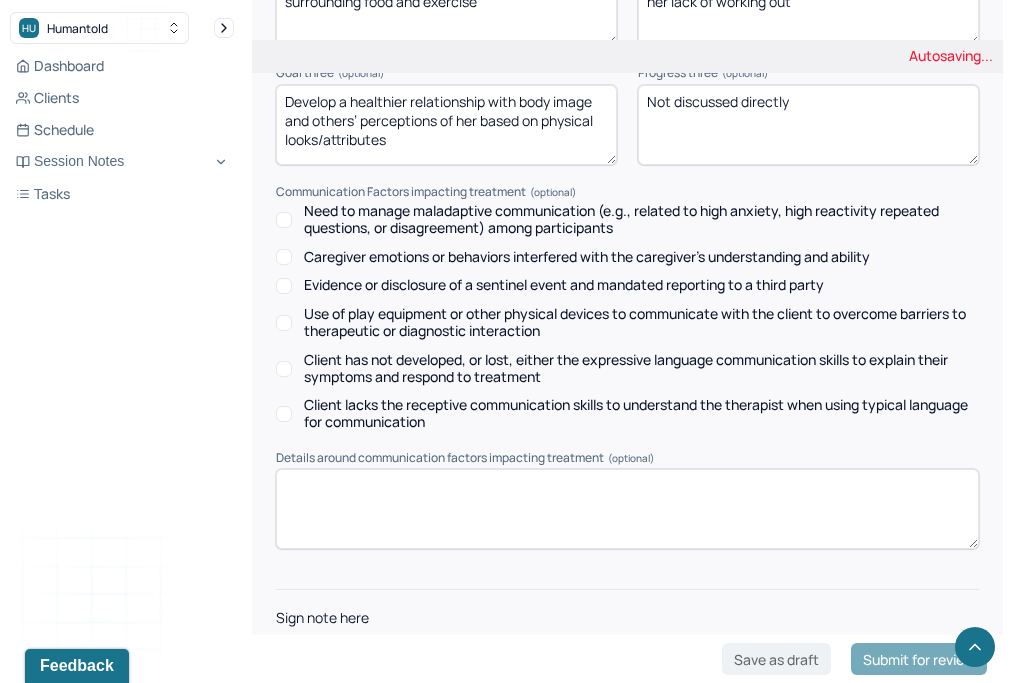 scroll, scrollTop: 3124, scrollLeft: 0, axis: vertical 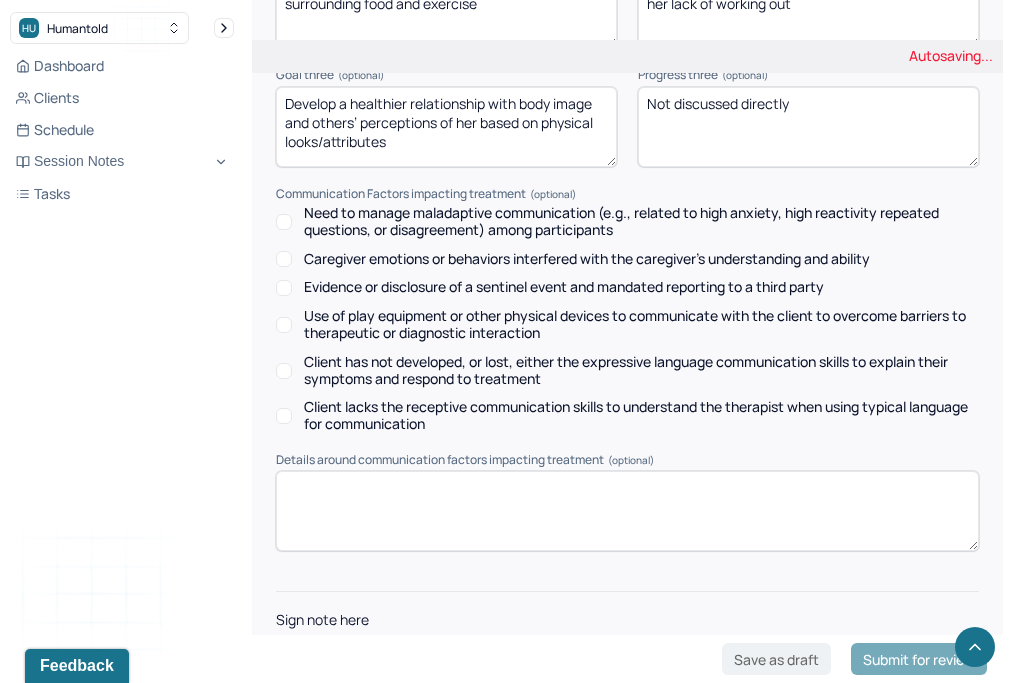 type on "Not discussed directly" 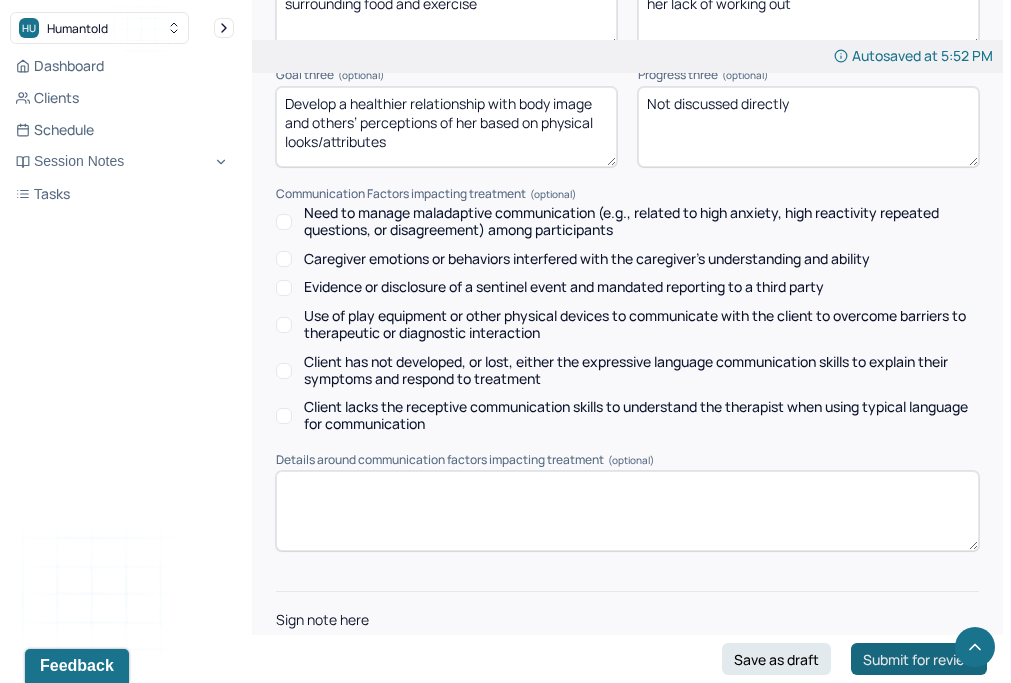 type on "MH" 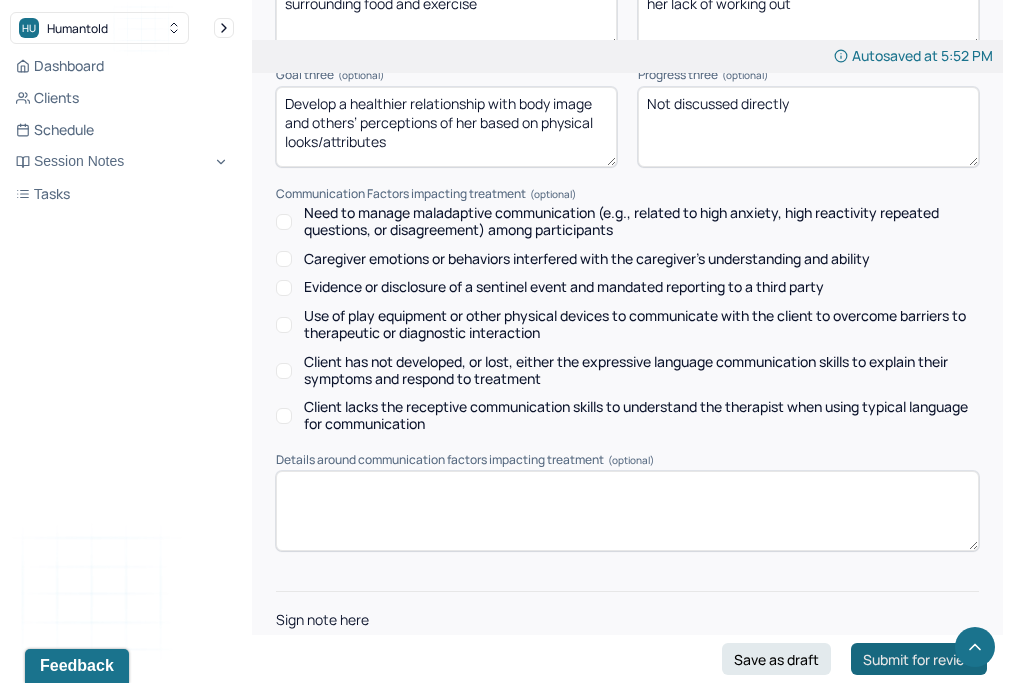 click on "Submit for review" at bounding box center [919, 659] 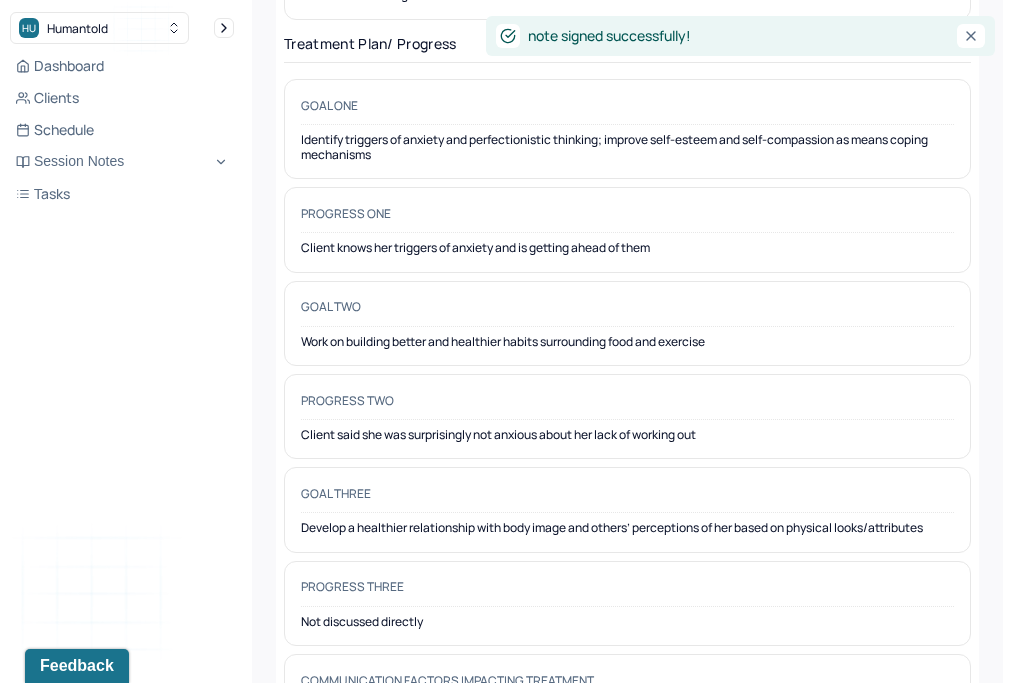 scroll, scrollTop: 0, scrollLeft: 0, axis: both 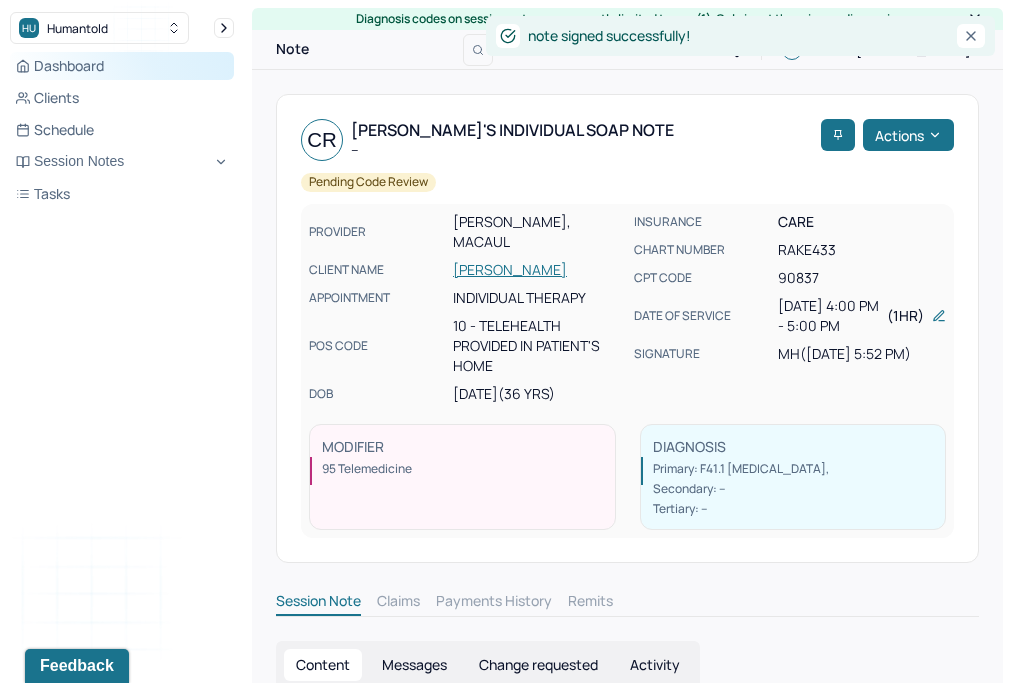 click on "Dashboard" at bounding box center (122, 66) 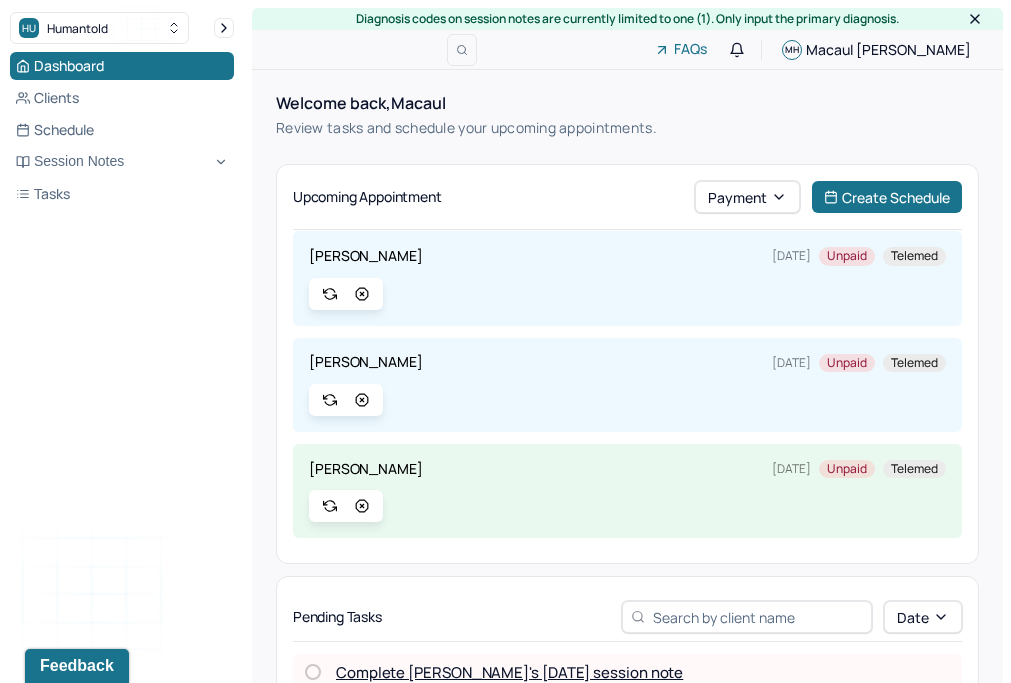 scroll, scrollTop: 754, scrollLeft: 0, axis: vertical 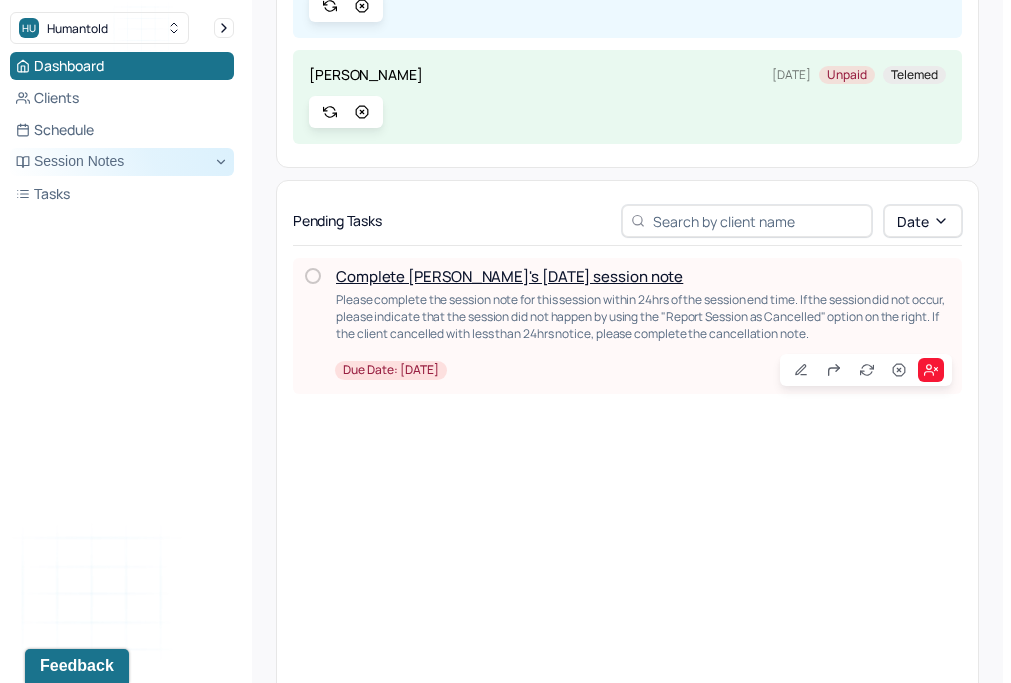 click on "Session Notes" at bounding box center [122, 162] 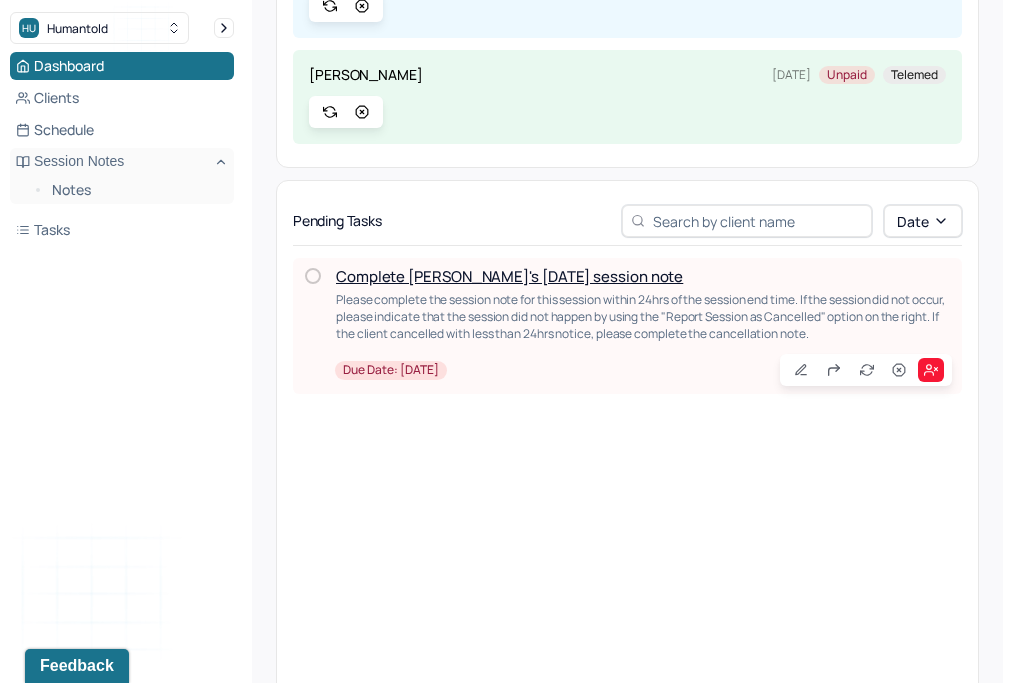 click on "Complete [PERSON_NAME]'s [DATE] session note Please complete the session note for this session within 24hrs of the session end time. If the session did not occur, please indicate that the session did not happen by using the "Report Session as Cancelled" option on the right. If the client cancelled with less than 24hrs notice, please complete the cancellation note. Due date: [DATE]" at bounding box center (627, 504) 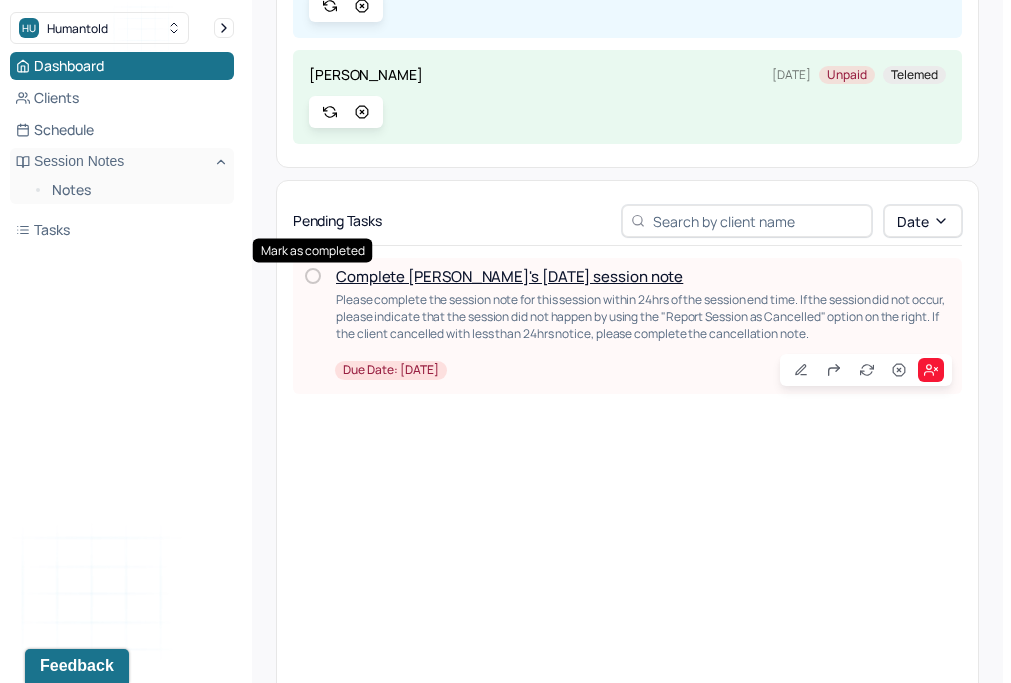 click at bounding box center (313, 276) 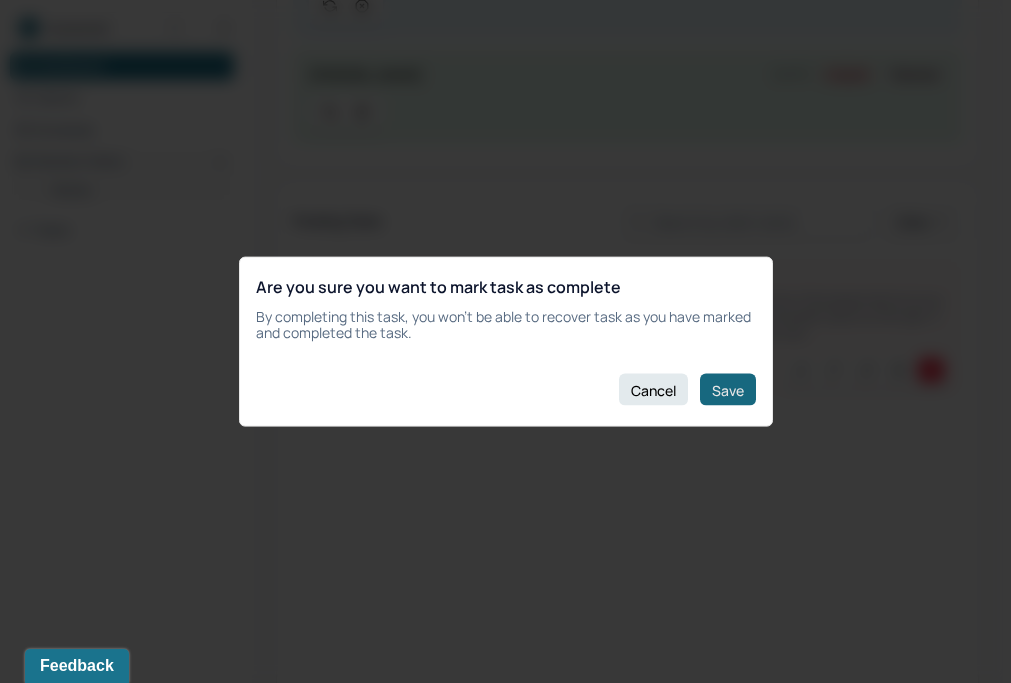 click on "Save" at bounding box center (728, 390) 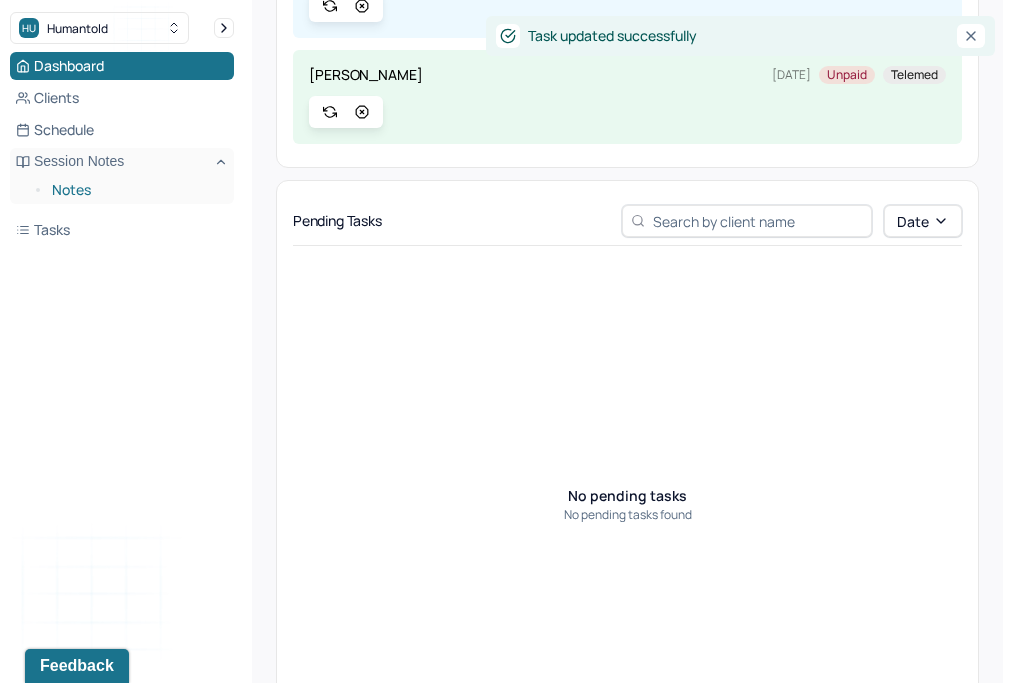 click on "Notes" at bounding box center (135, 190) 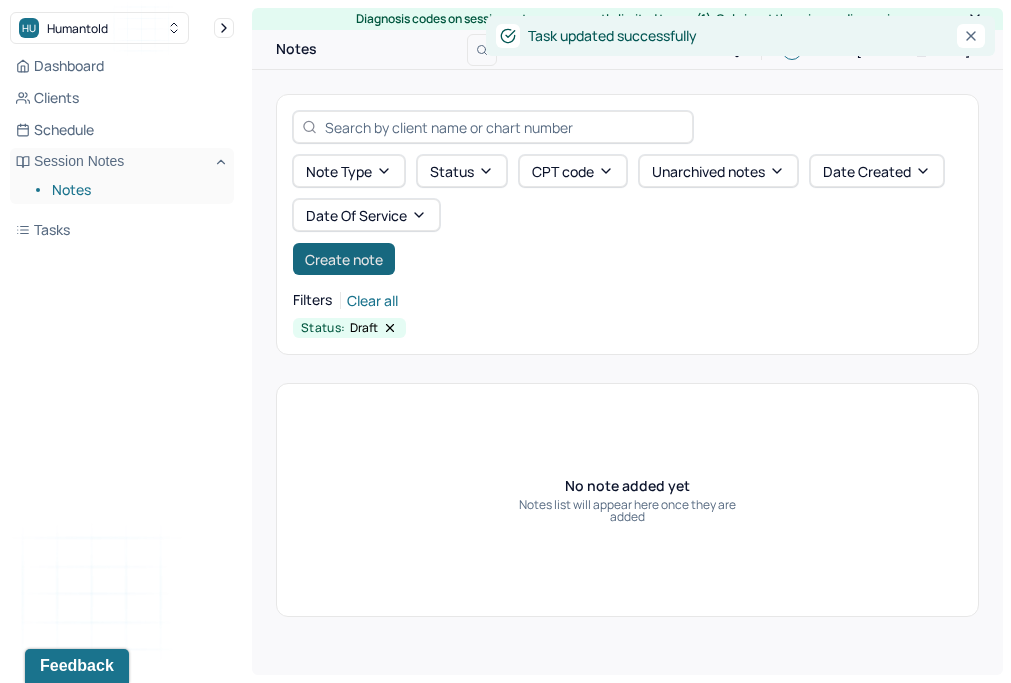 click on "Create note" at bounding box center (344, 259) 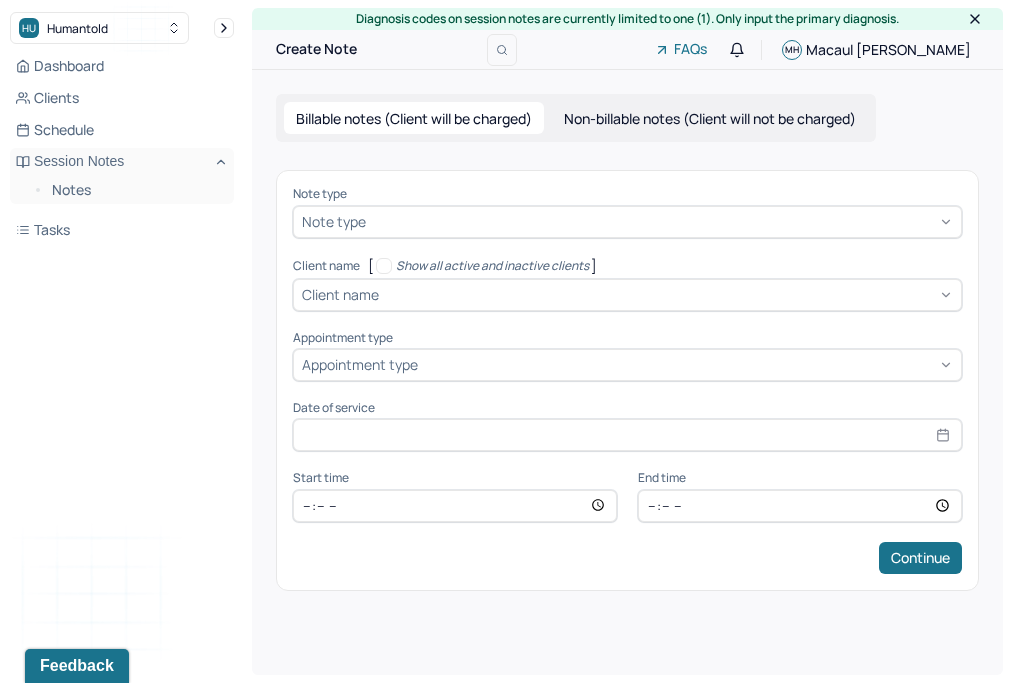 click on "Note type" at bounding box center (627, 222) 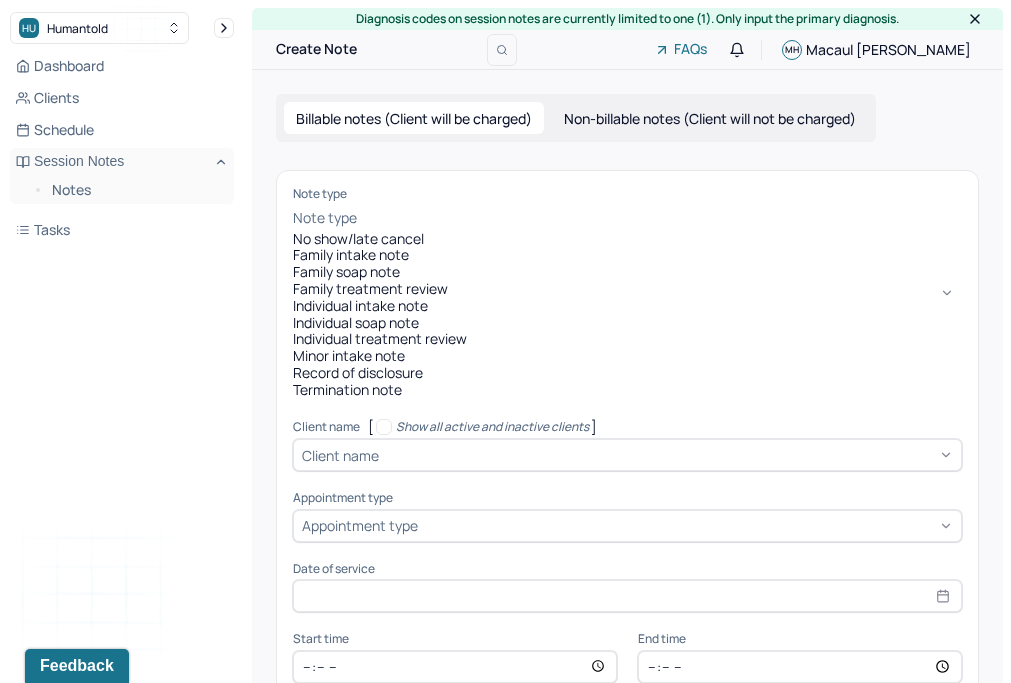 click on "Individual soap note" at bounding box center (627, 323) 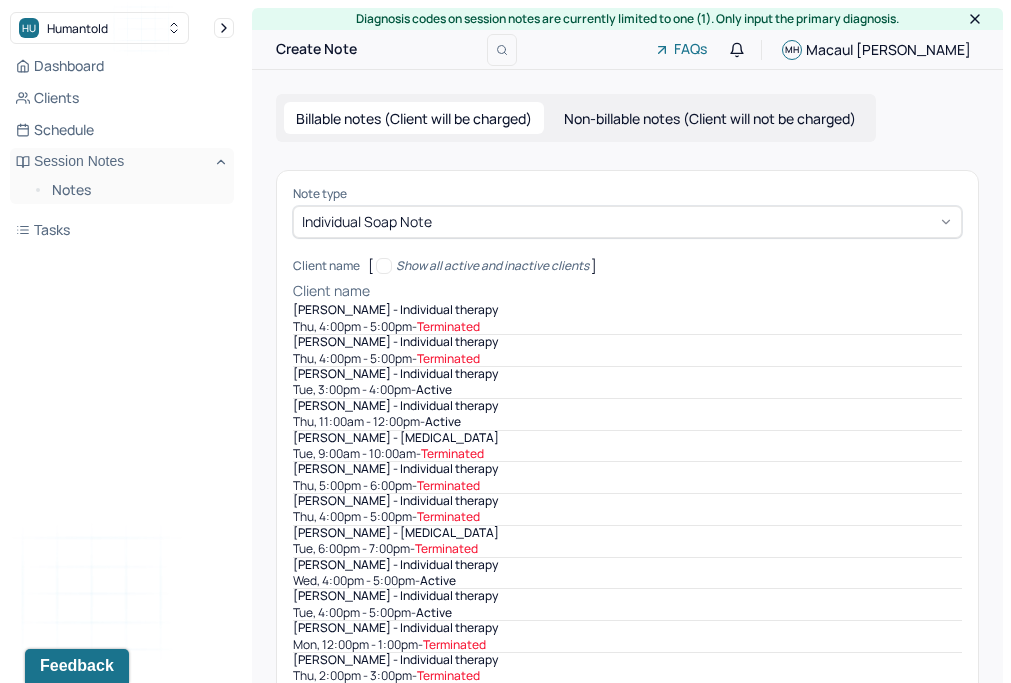 click at bounding box center (668, 291) 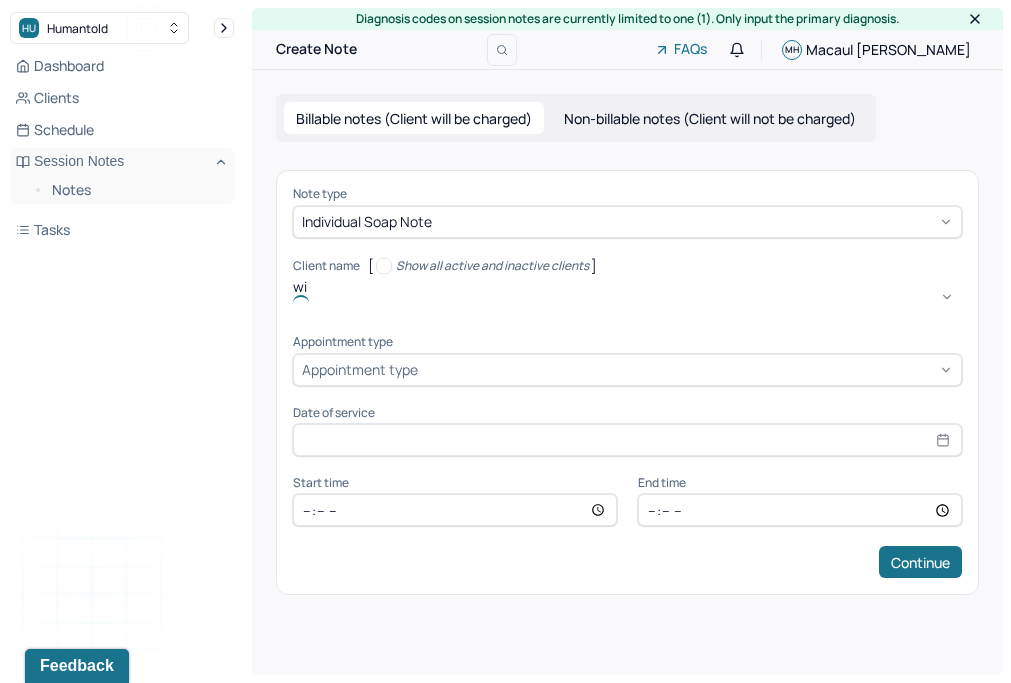 type on "wil" 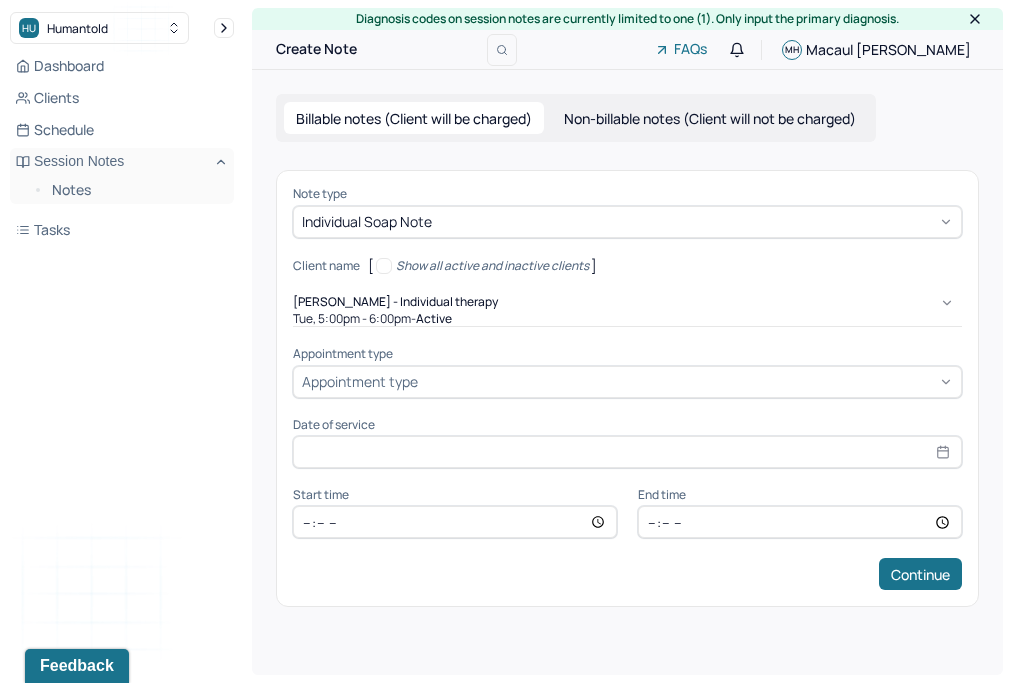 type on "[PERSON_NAME] Grandmom" 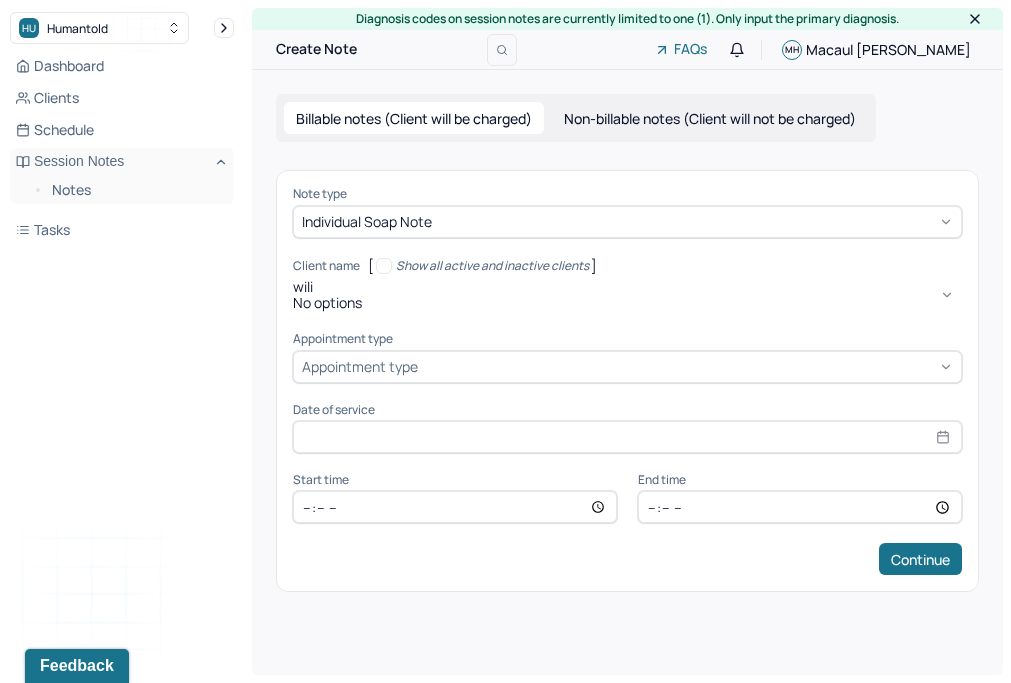 type on "wil" 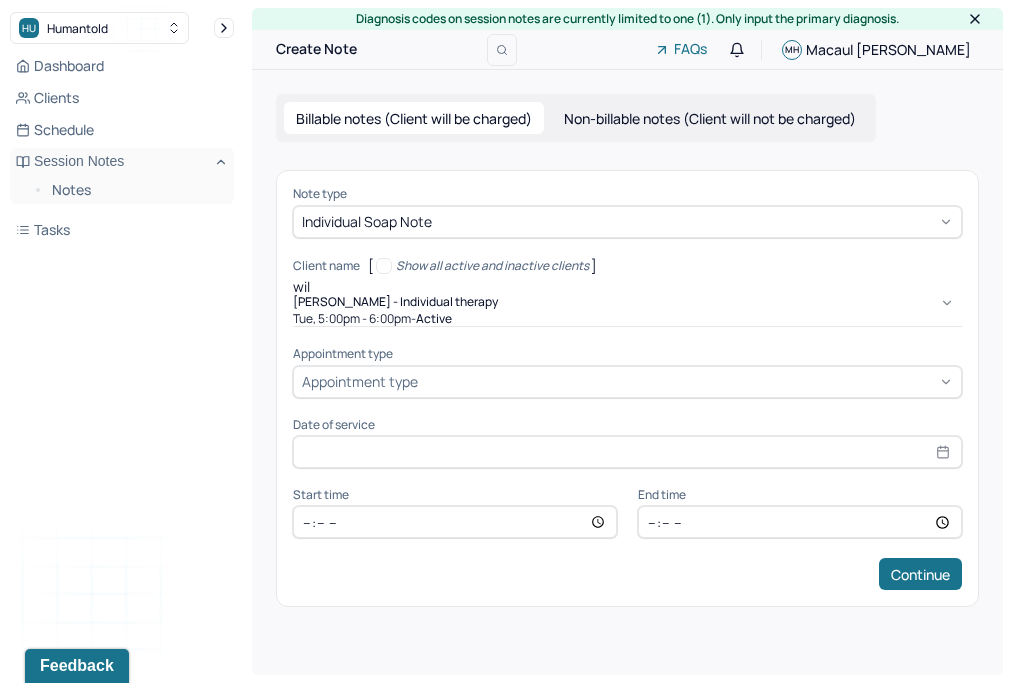 click on "[PERSON_NAME] - Individual therapy" at bounding box center [395, 302] 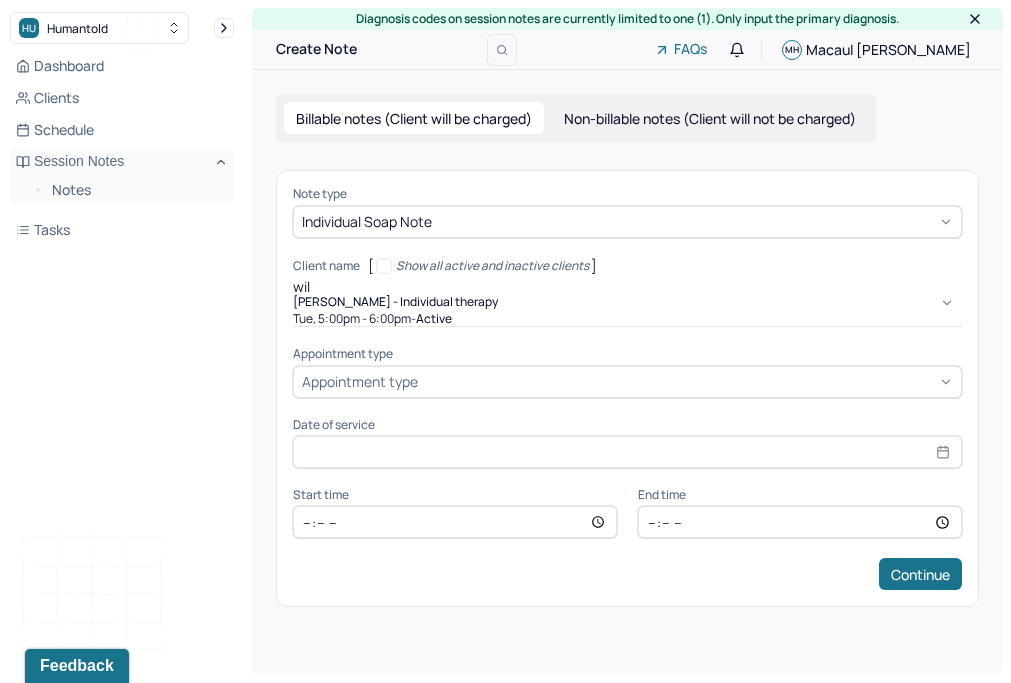 type 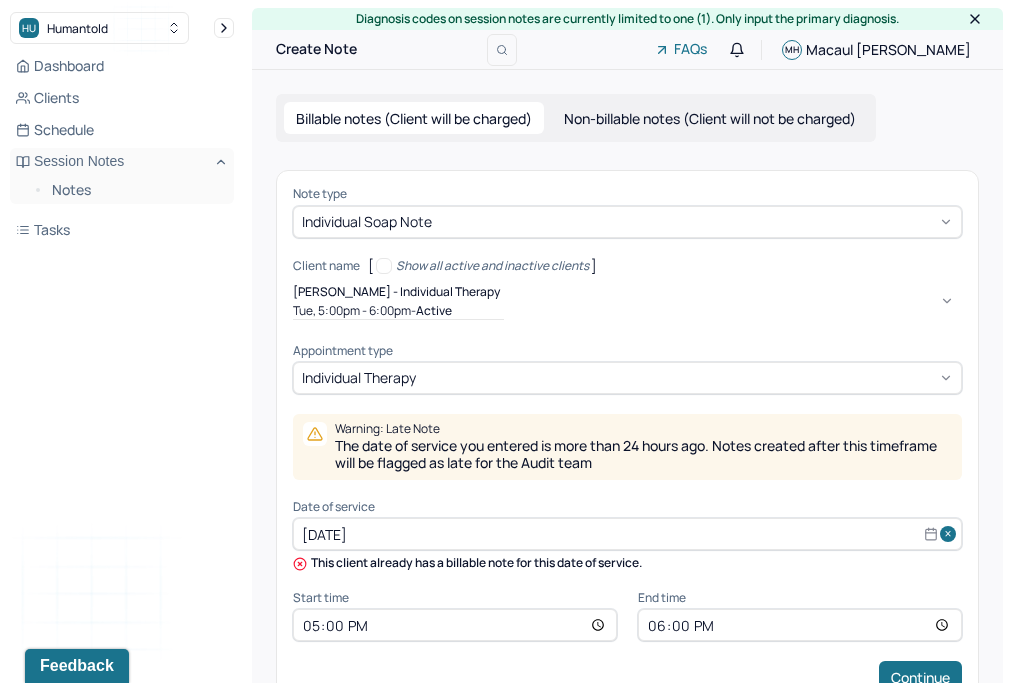select on "6" 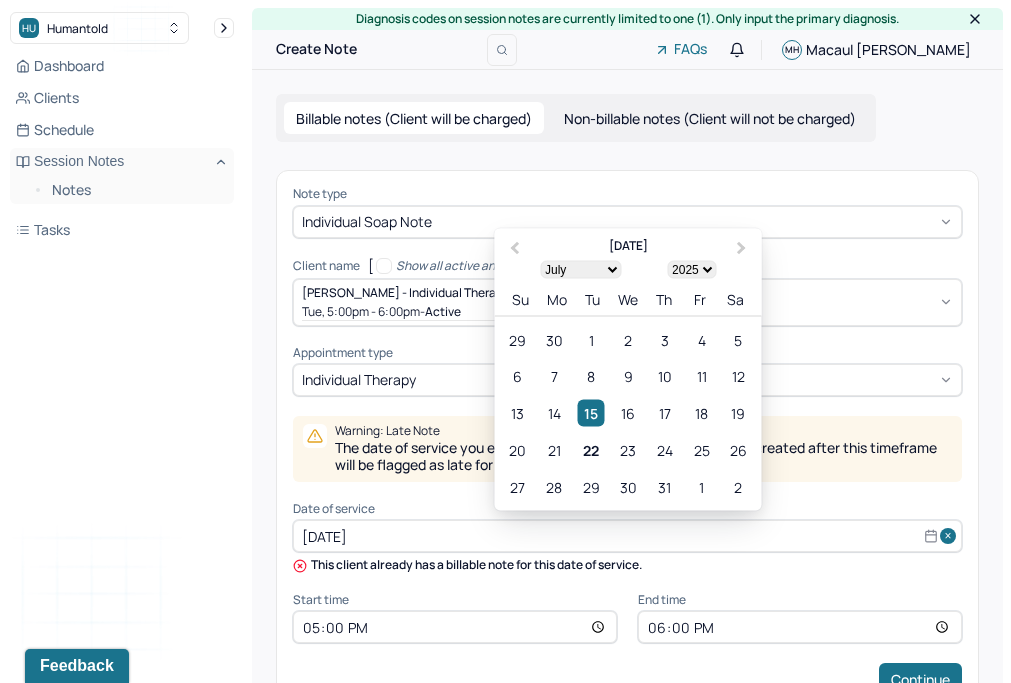 click on "[DATE]" at bounding box center (627, 536) 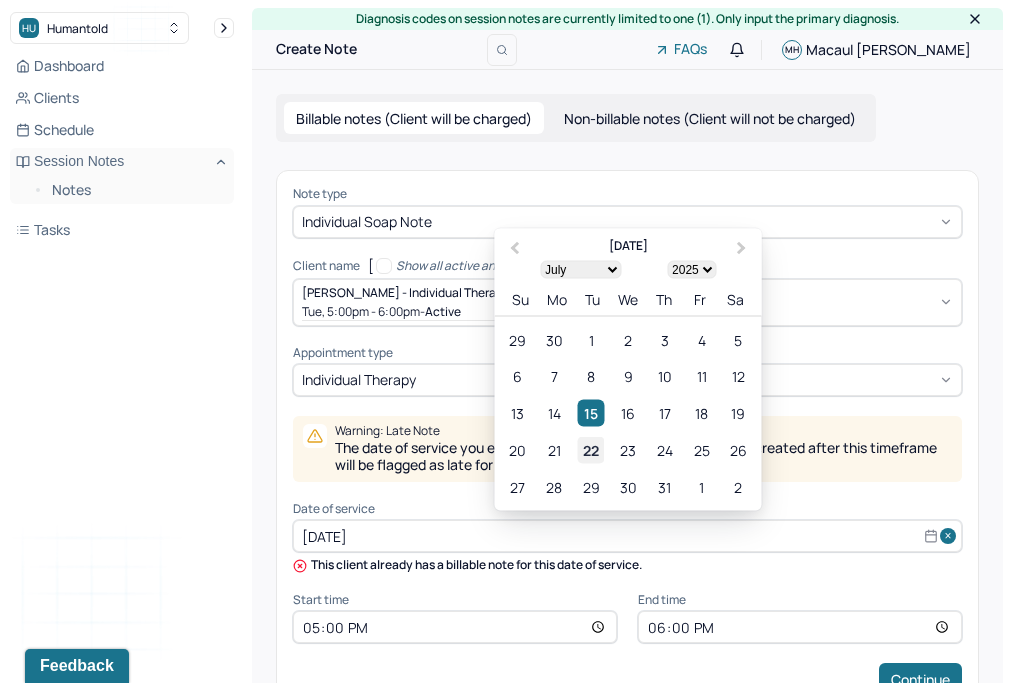 click on "22" at bounding box center (591, 450) 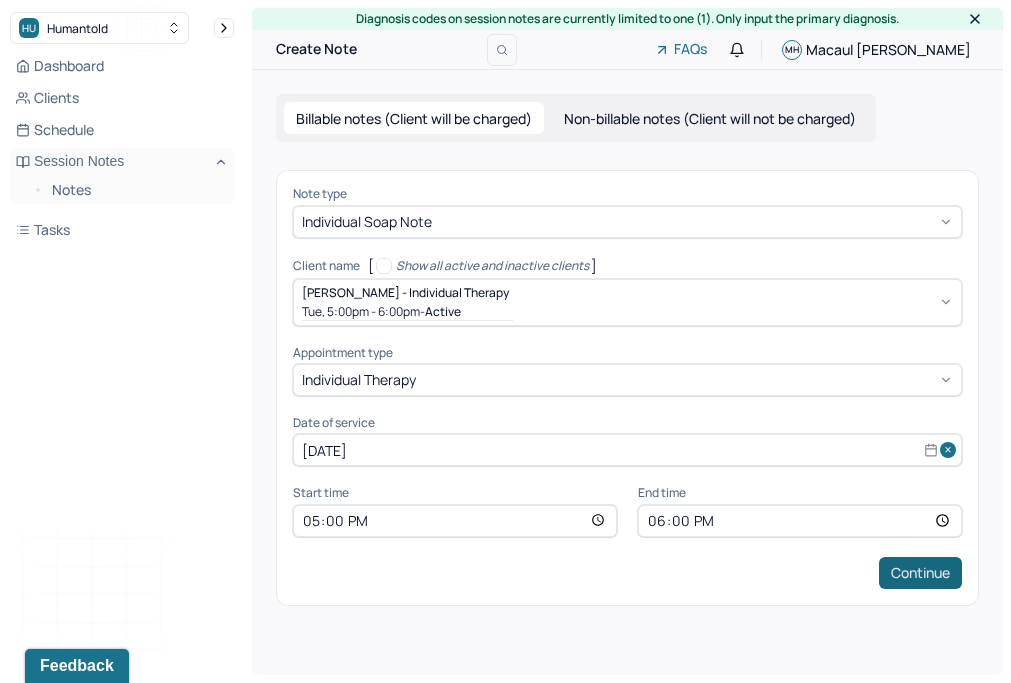 click on "Continue" at bounding box center (920, 573) 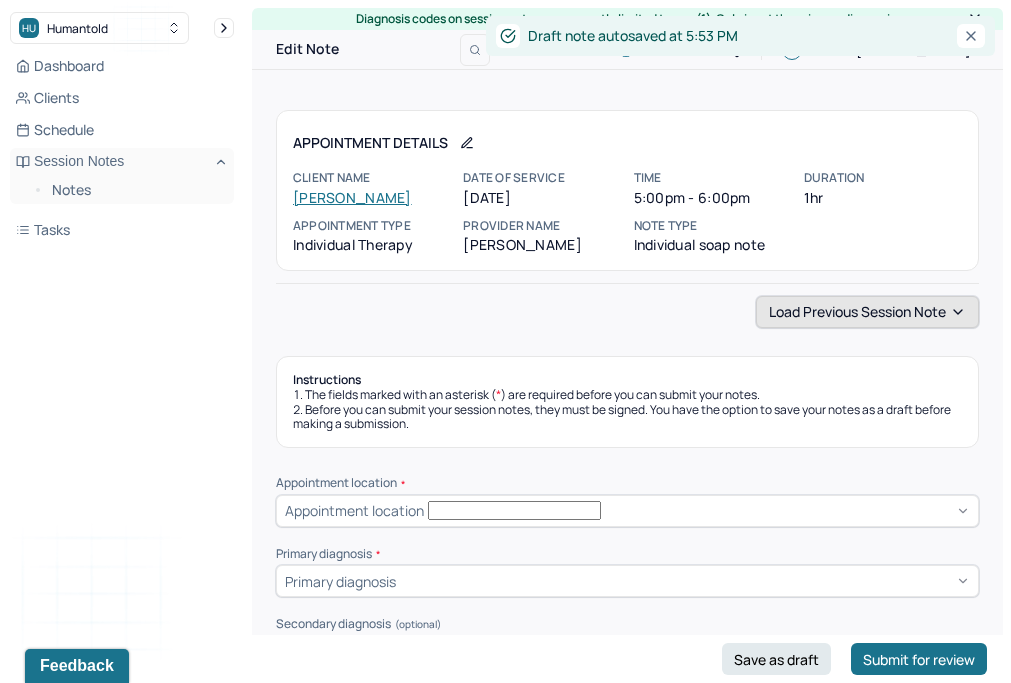 click on "Load previous session note" at bounding box center (867, 312) 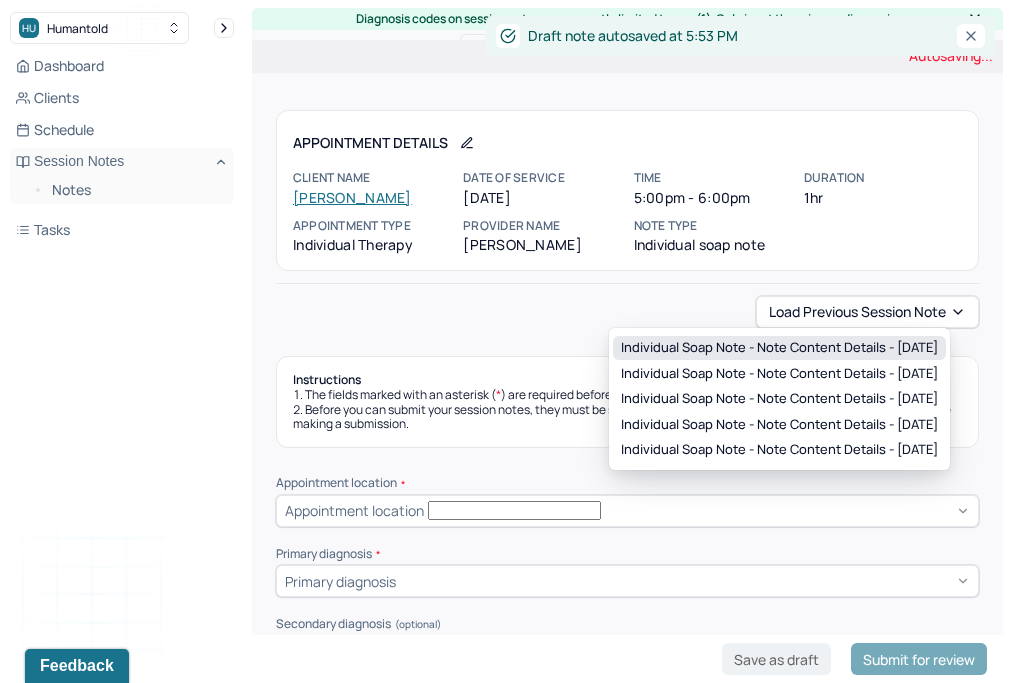 click on "Individual soap note   - Note content Details -   [DATE]" at bounding box center [779, 348] 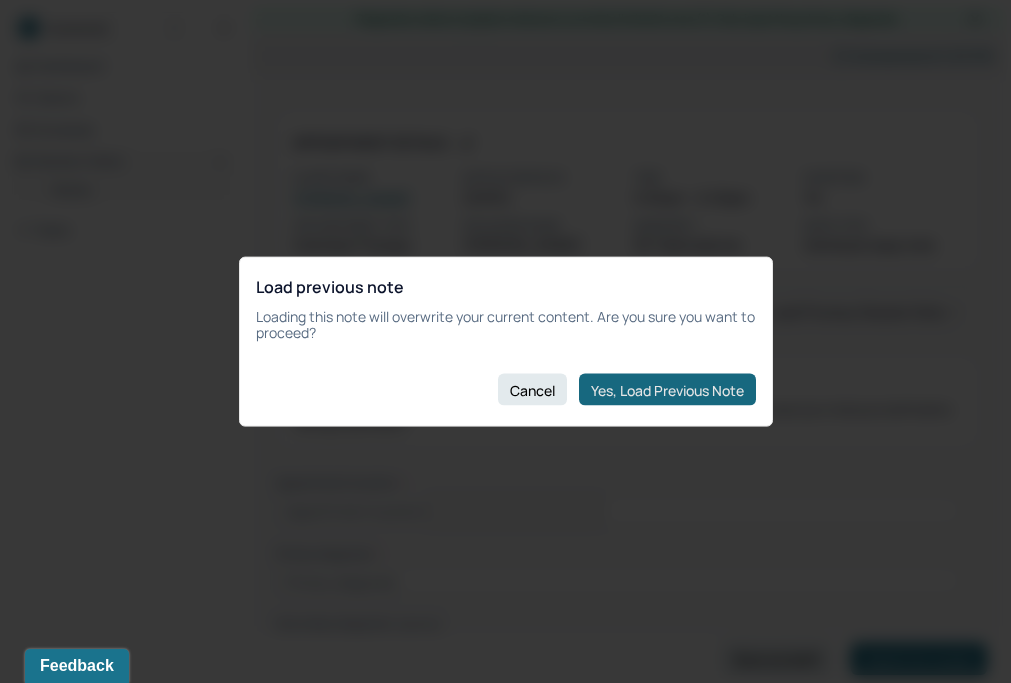 click on "Yes, Load Previous Note" at bounding box center (667, 390) 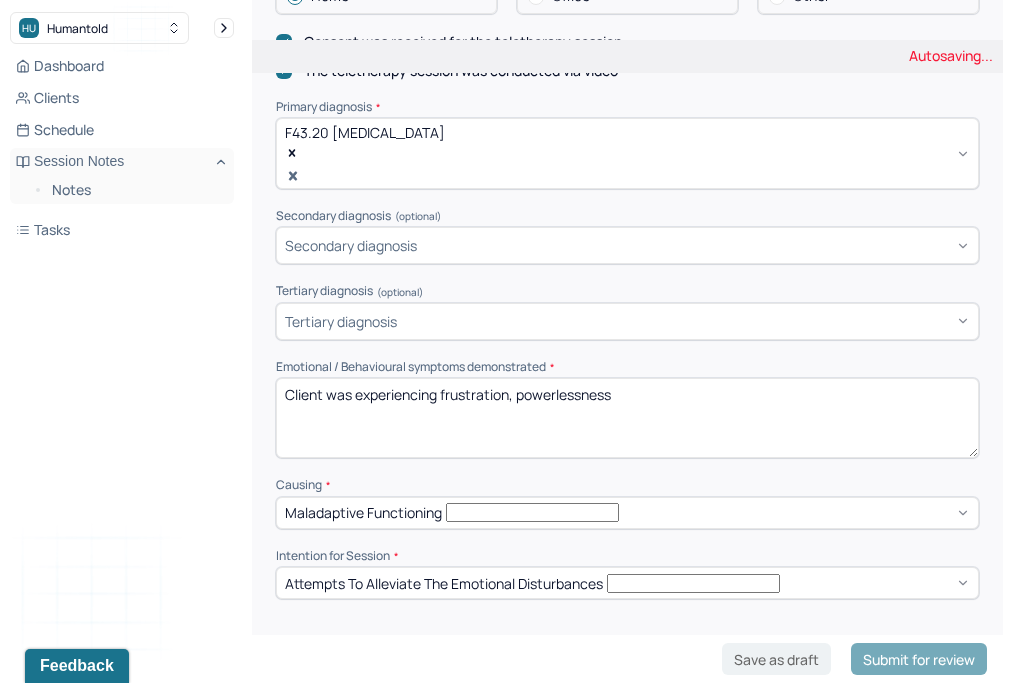 scroll, scrollTop: 663, scrollLeft: 0, axis: vertical 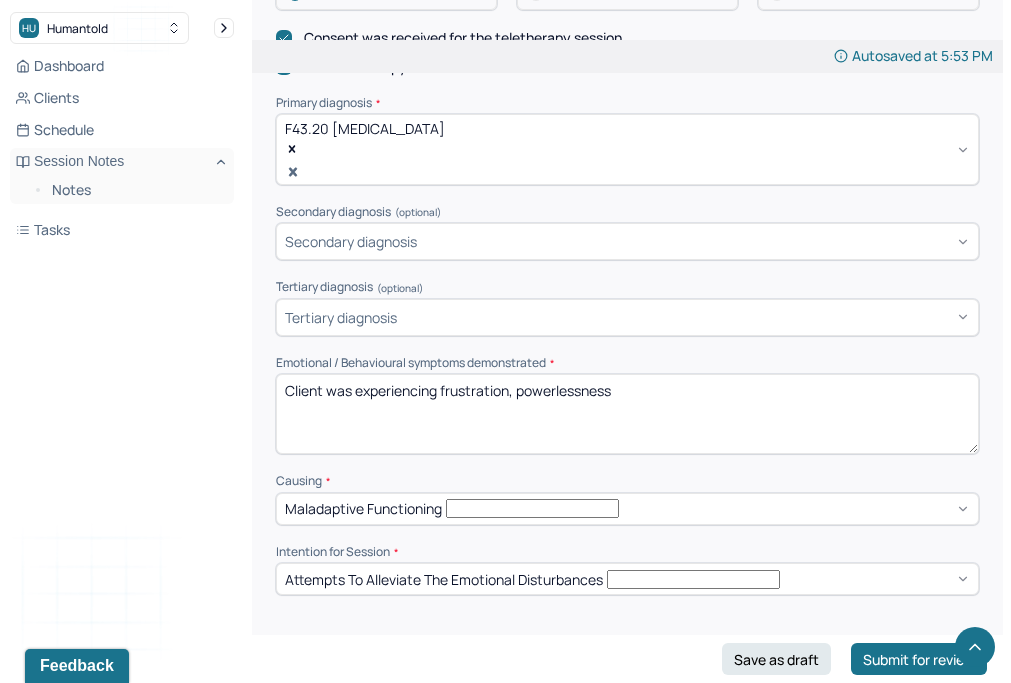 drag, startPoint x: 439, startPoint y: 344, endPoint x: 1054, endPoint y: 362, distance: 615.26337 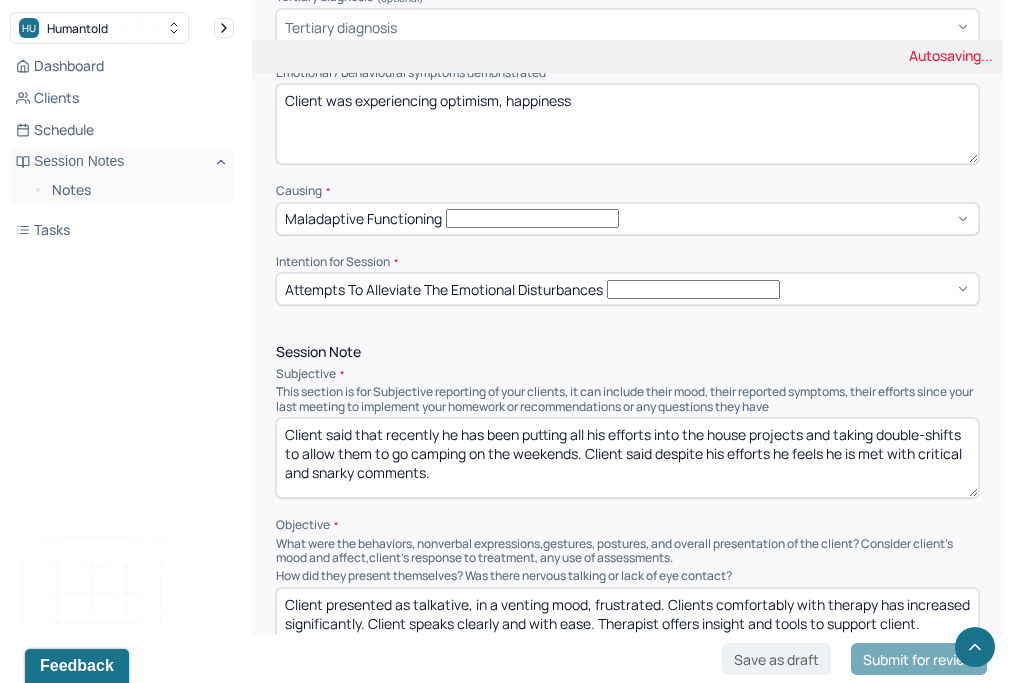 scroll, scrollTop: 973, scrollLeft: 0, axis: vertical 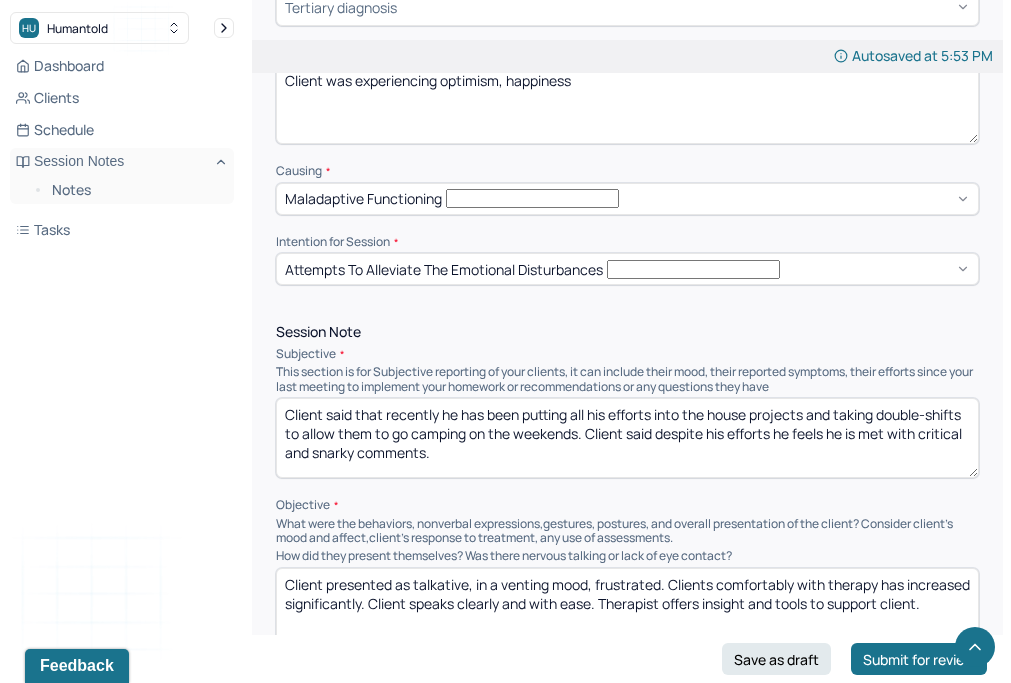 type on "Client was experiencing optimism, happiness" 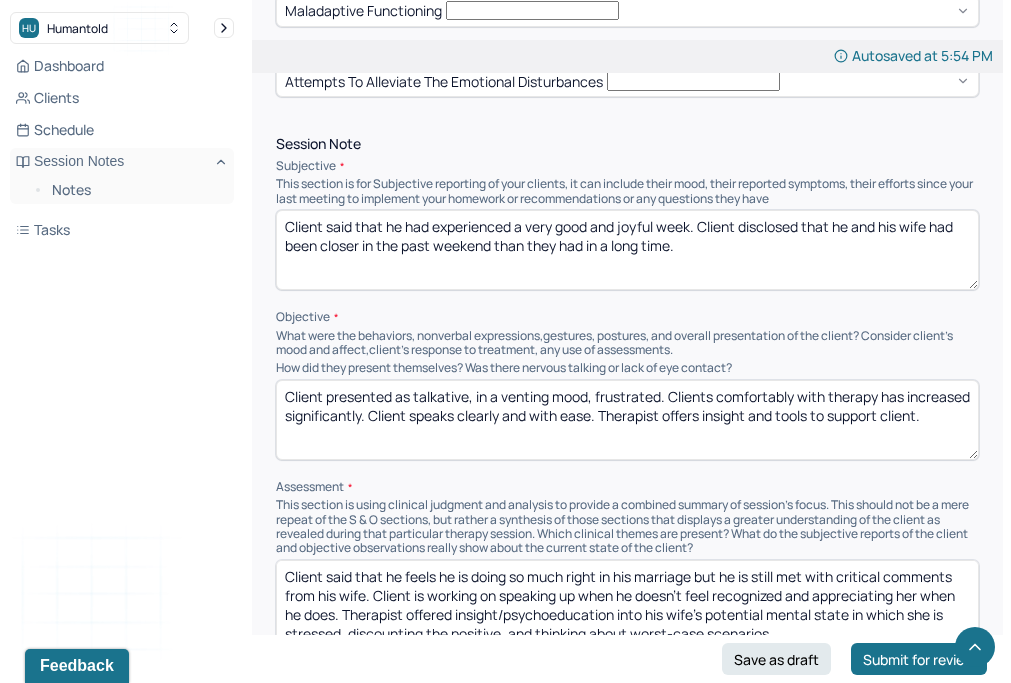 scroll, scrollTop: 1168, scrollLeft: 0, axis: vertical 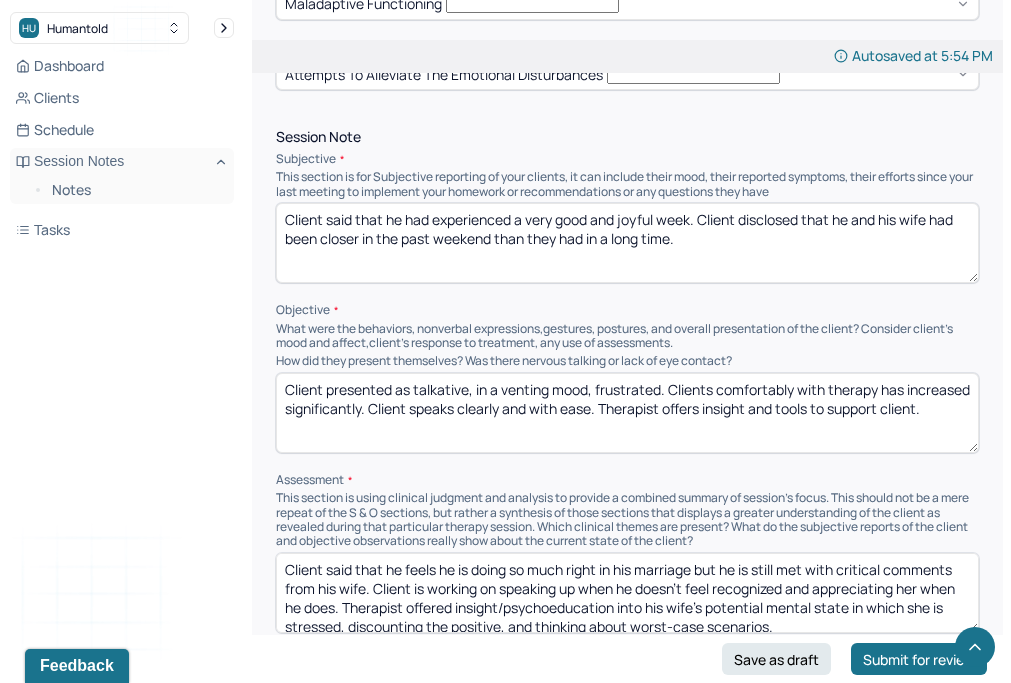 type on "Client said that he had experienced a very good and joyful week. Client disclosed that he and his wife had been closer in the past weekend than they had in a long time." 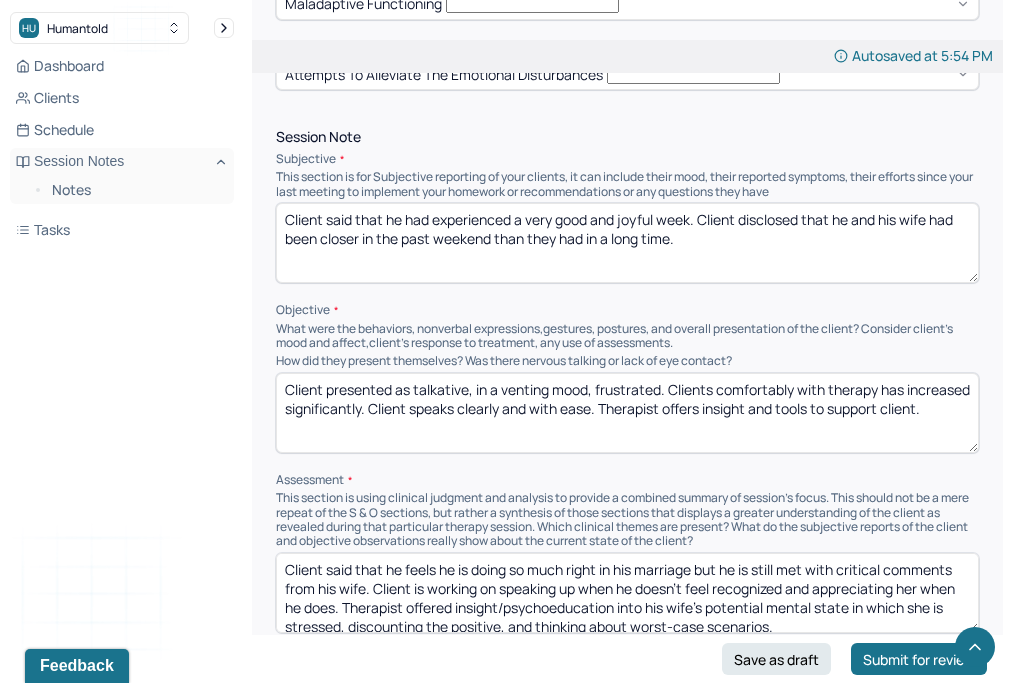 drag, startPoint x: 414, startPoint y: 338, endPoint x: 661, endPoint y: 338, distance: 247 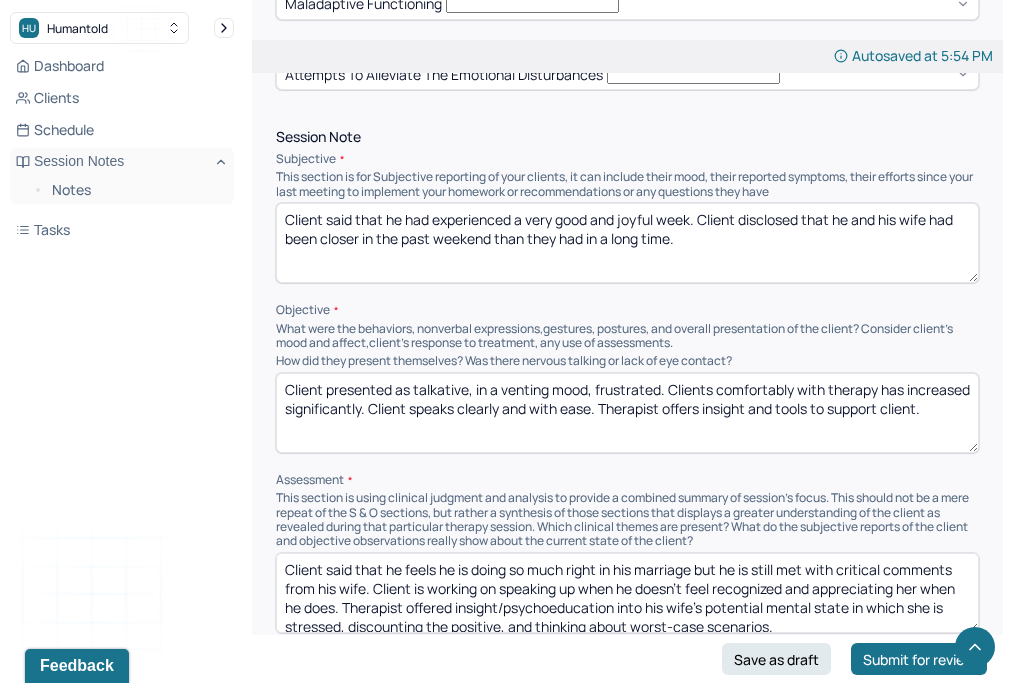 click on "Client presented as talkative, in a venting mood, frustrated. Clients comfortably with therapy has increased significantly. Client speaks clearly and with ease. Therapist offers insight and tools to support client." at bounding box center [627, 413] 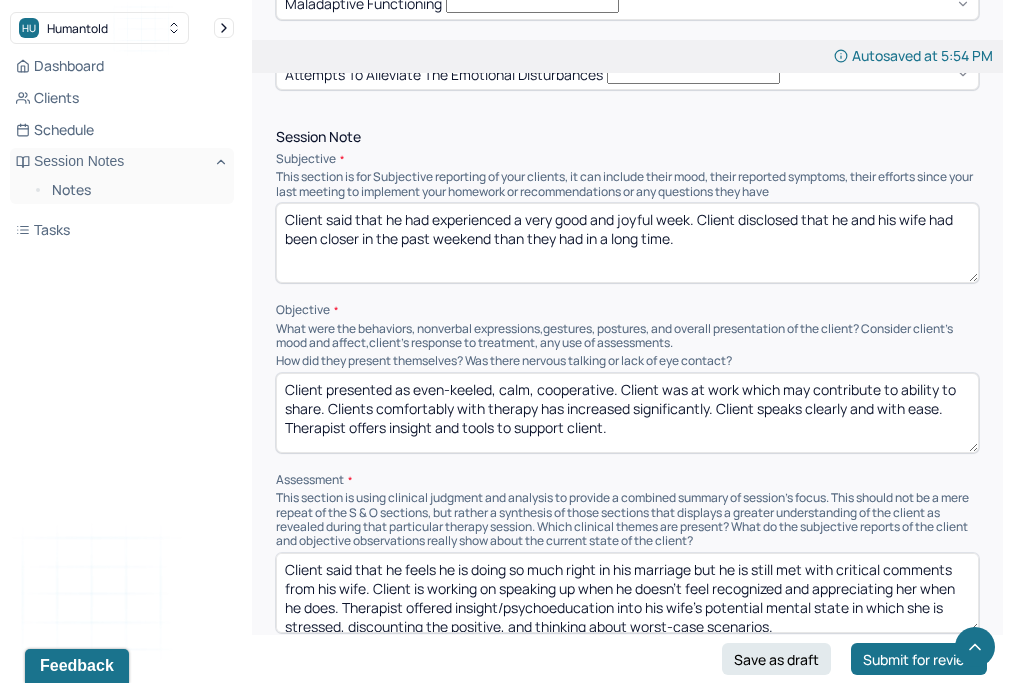 drag, startPoint x: 718, startPoint y: 356, endPoint x: 953, endPoint y: 353, distance: 235.01915 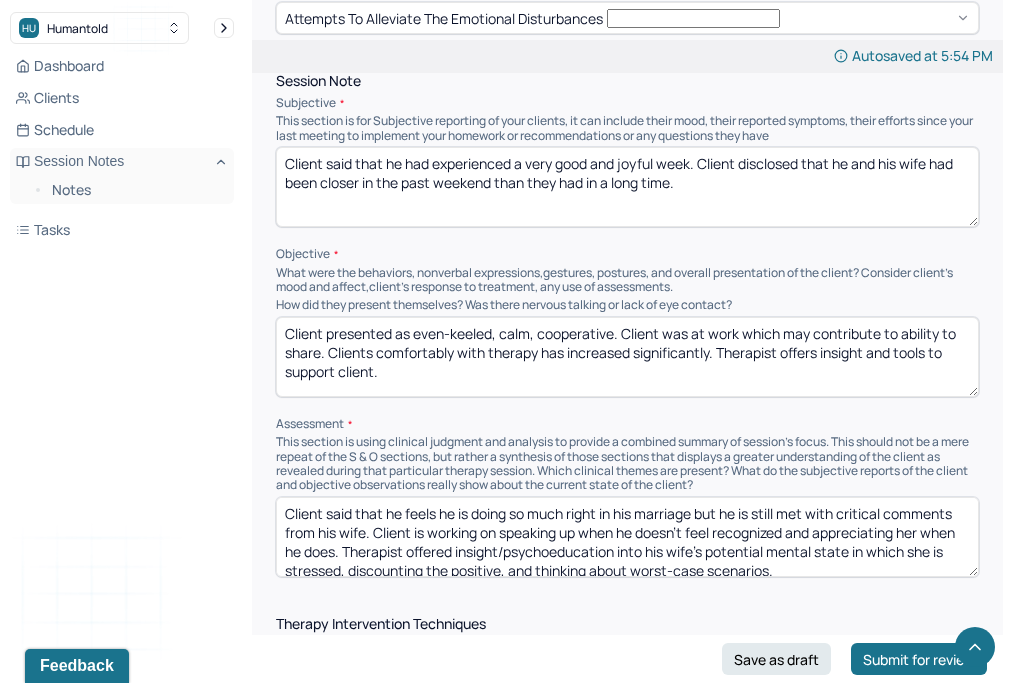 scroll, scrollTop: 1245, scrollLeft: 0, axis: vertical 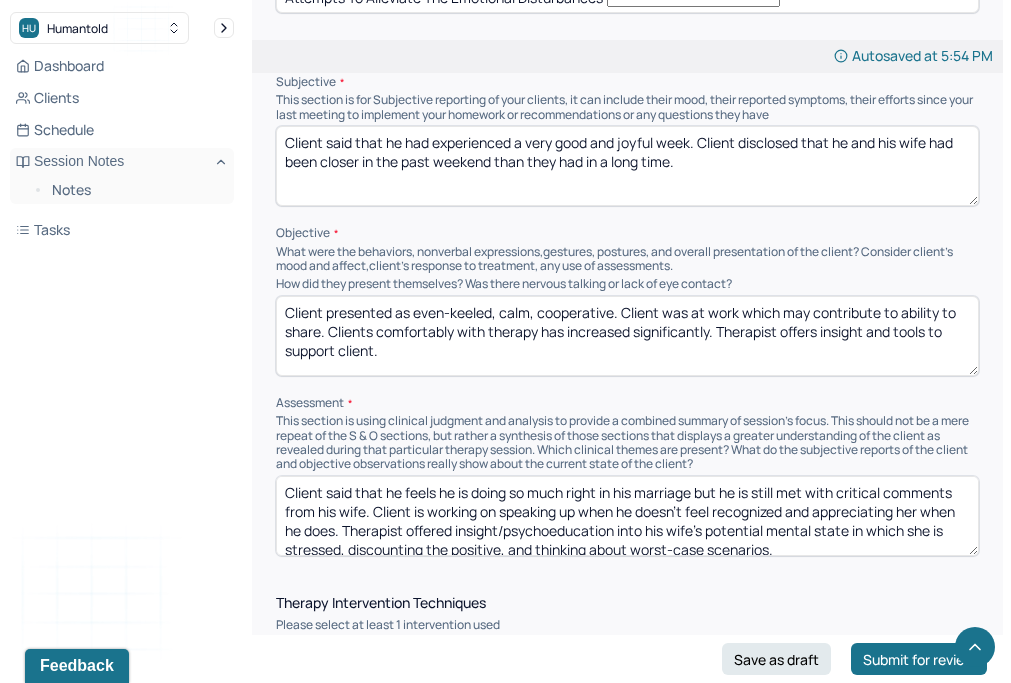 type on "Client presented as even-keeled, calm, cooperative. Client was at work which may contribute to ability to share. Clients comfortably with therapy has increased significantly. Therapist offers insight and tools to support client." 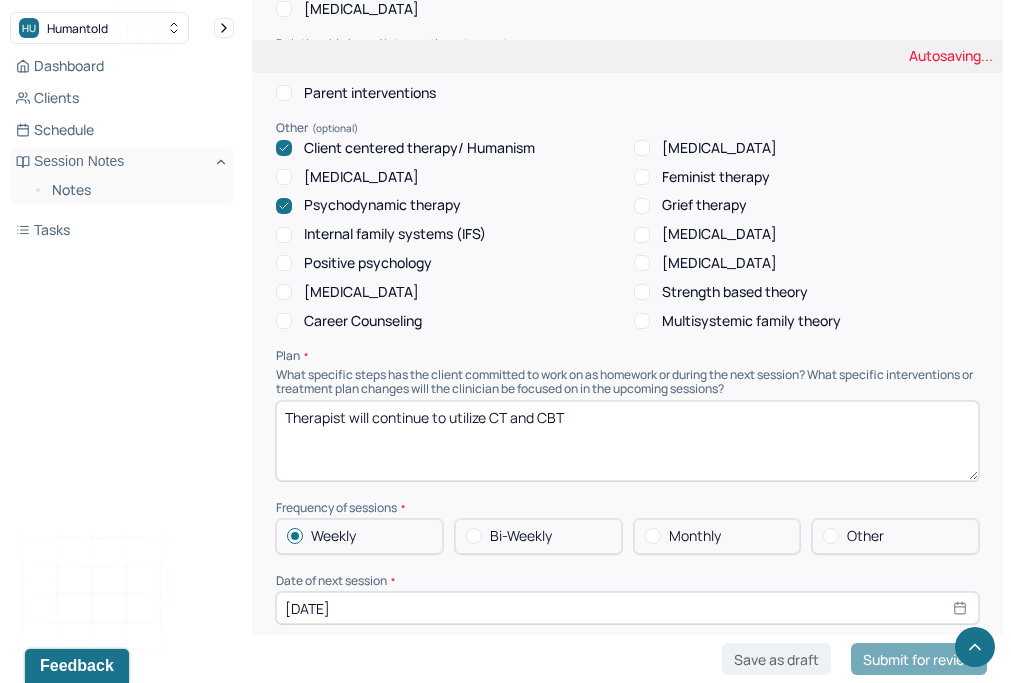 scroll, scrollTop: 2092, scrollLeft: 0, axis: vertical 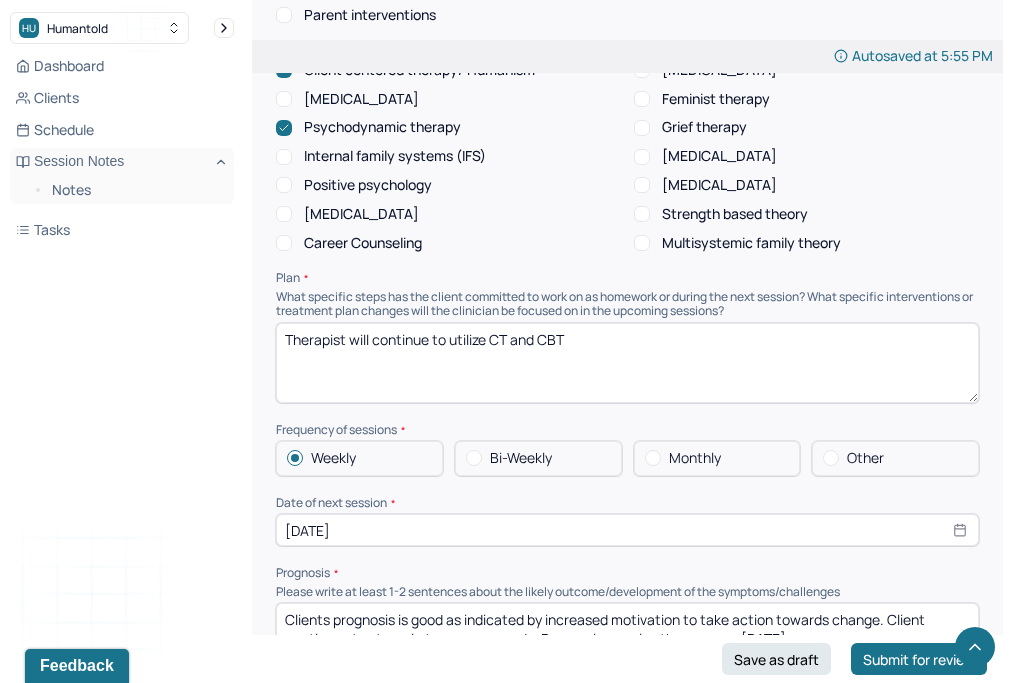 type on "Client described a significant sign of progress in his marriage. Client reported that he had been utilizing communication tools and working to create culture of appreciation in his relationship. Therapist and client explored the context around closeness and how to maintain the positive progress." 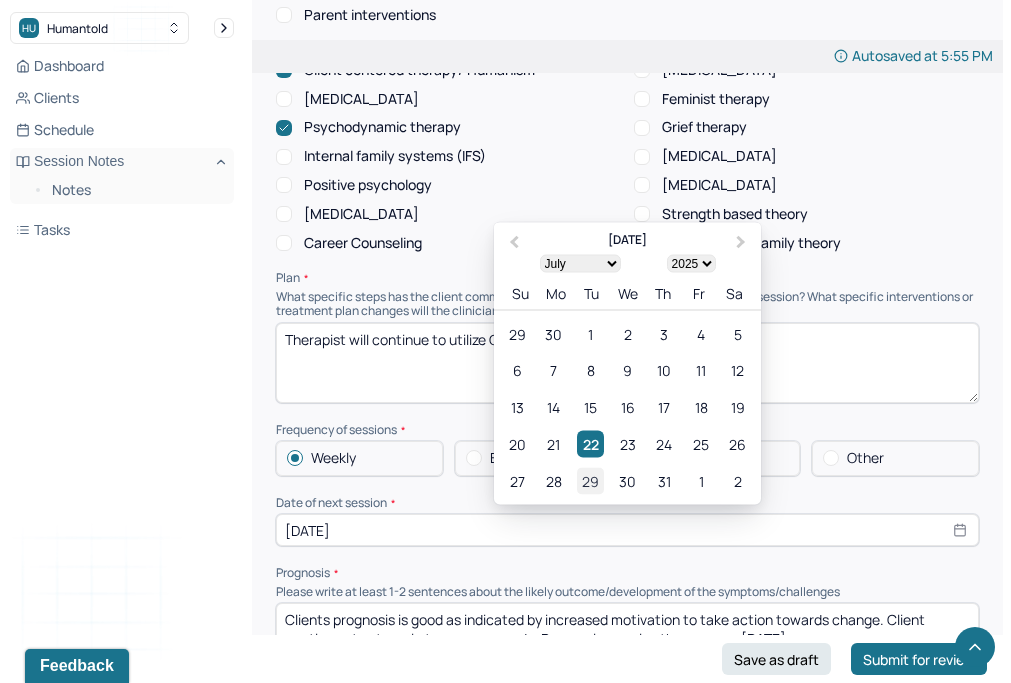 click on "29" at bounding box center [590, 481] 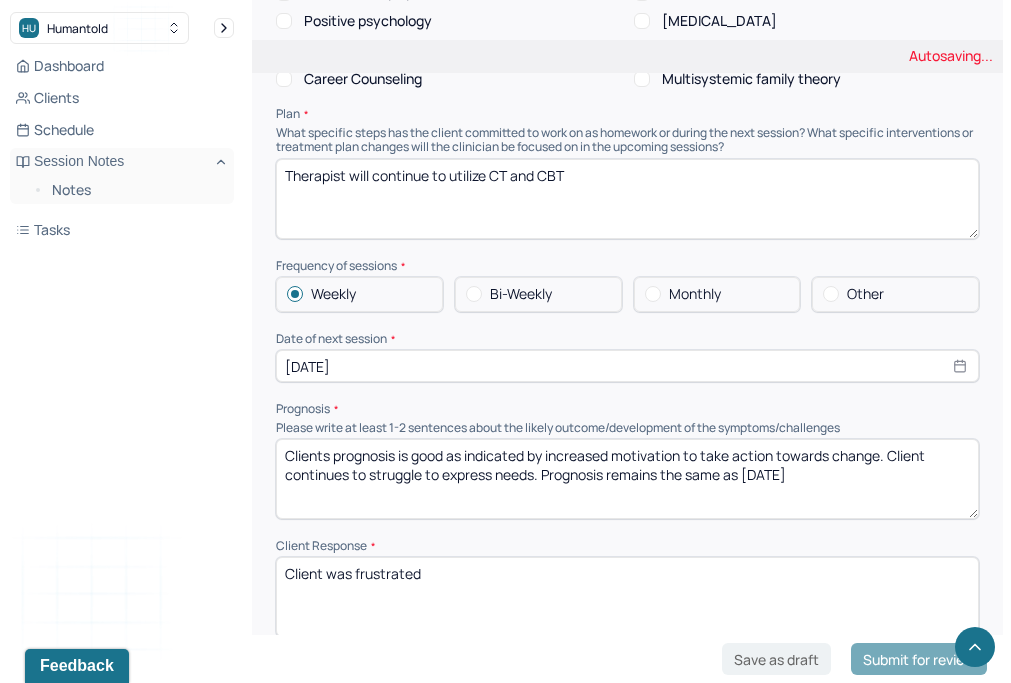 scroll, scrollTop: 2272, scrollLeft: 0, axis: vertical 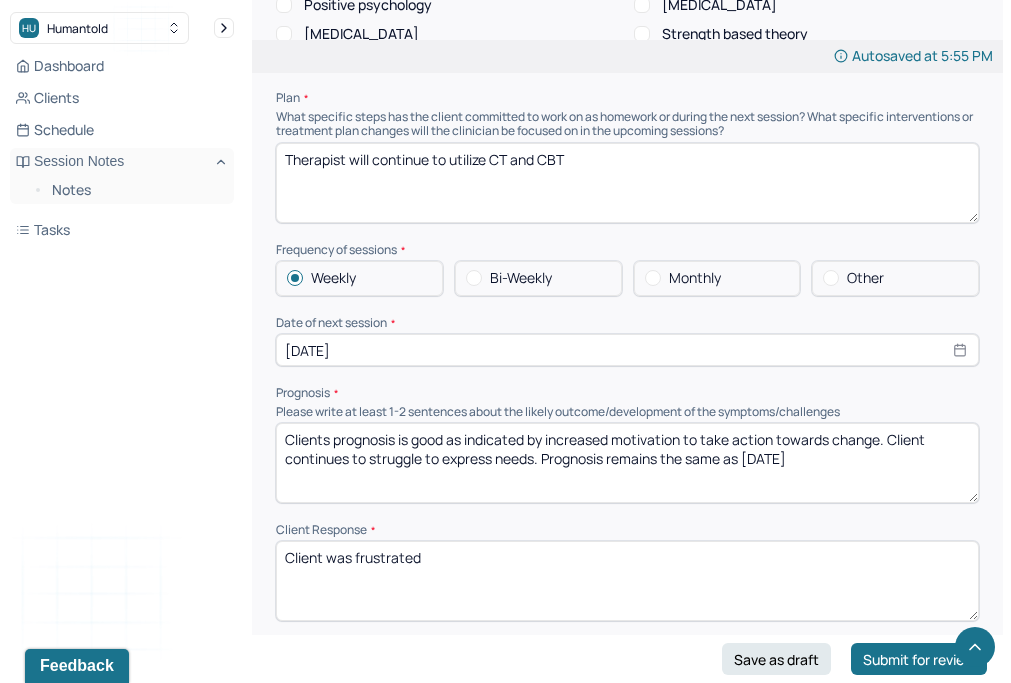 click on "Client was frustrated" at bounding box center (627, 581) 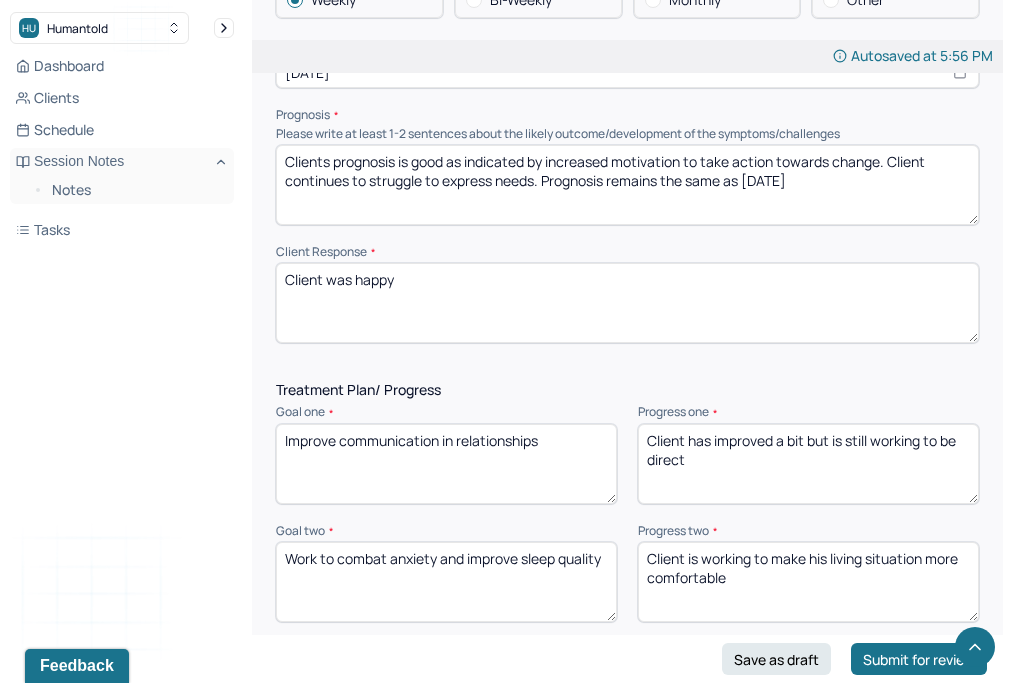 scroll, scrollTop: 2554, scrollLeft: 0, axis: vertical 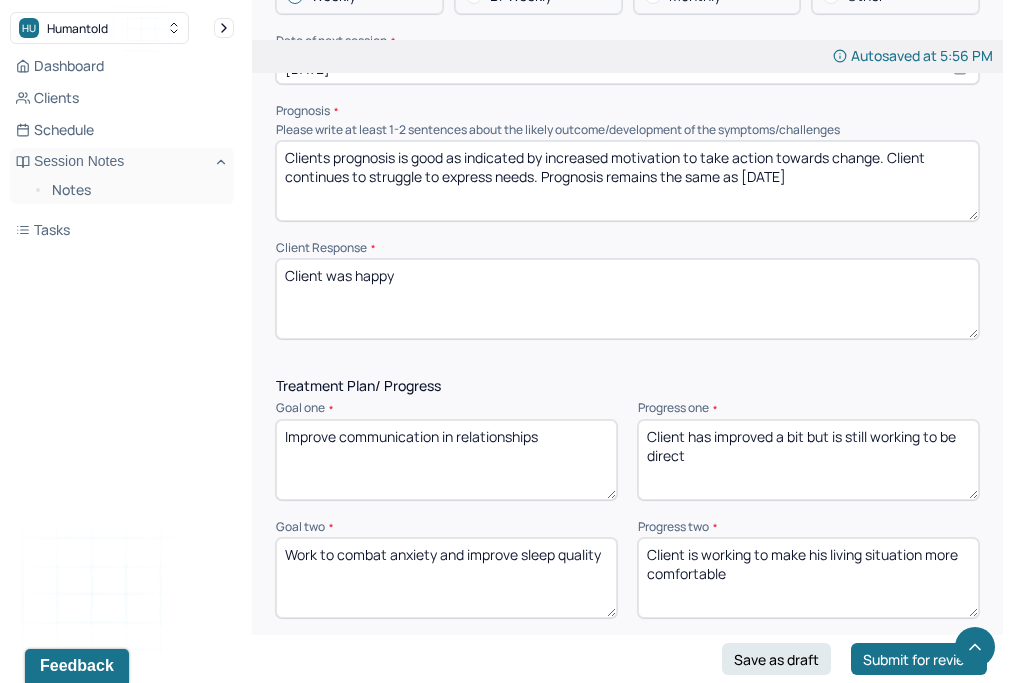 type on "Client was happy" 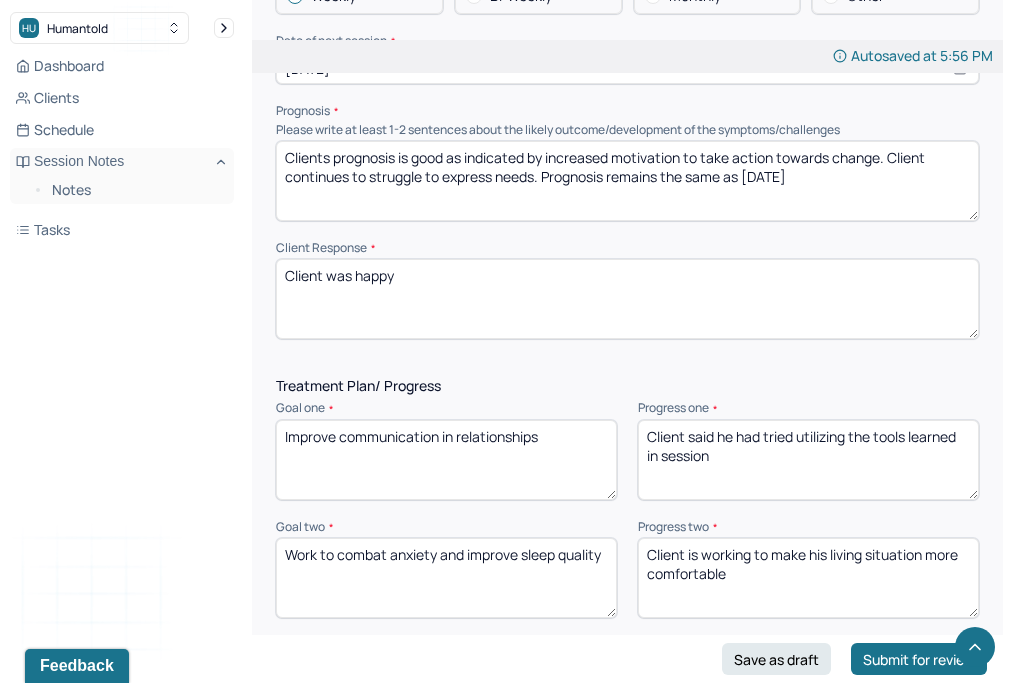 type on "Client said he had tried utilizing the tools learned in session" 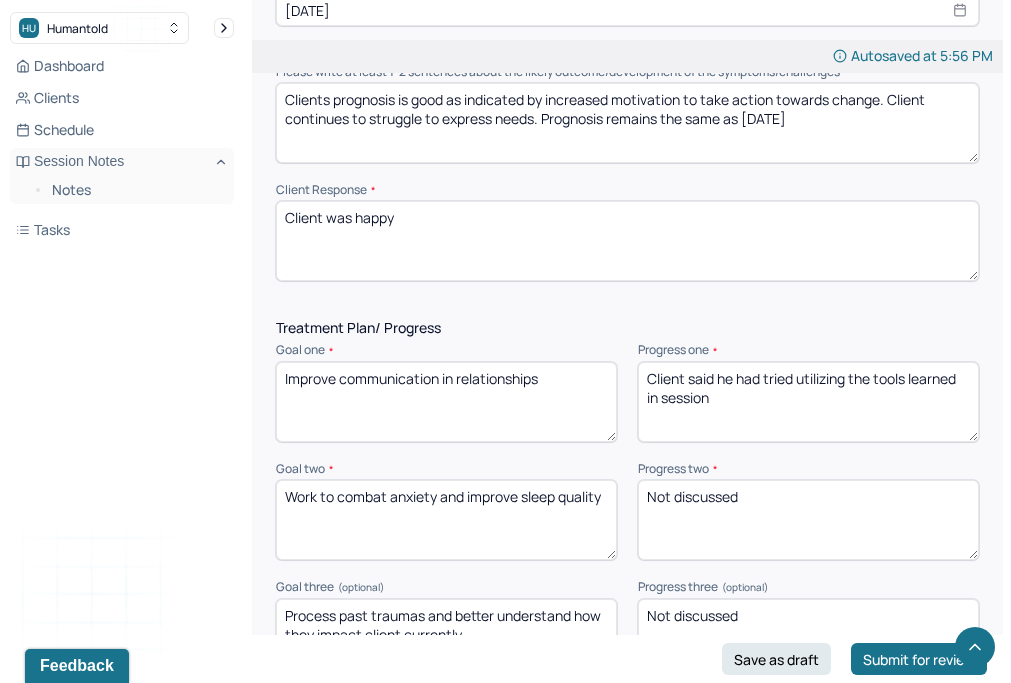 scroll, scrollTop: 2632, scrollLeft: 0, axis: vertical 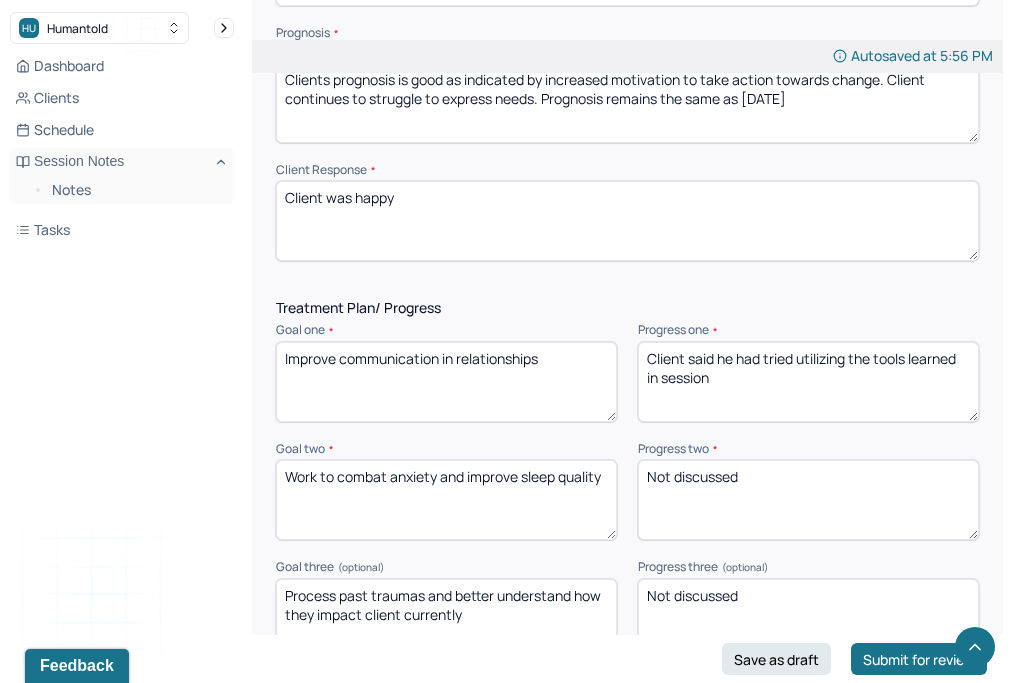 click on "Not discussed" at bounding box center [808, 619] 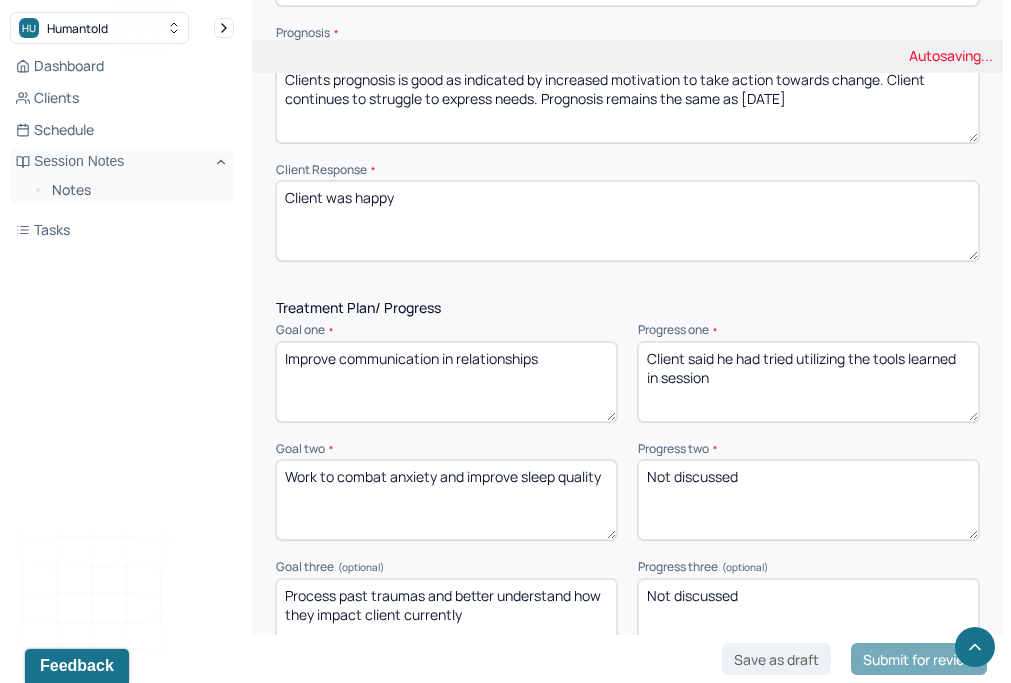 click on "Not discussed" at bounding box center [808, 619] 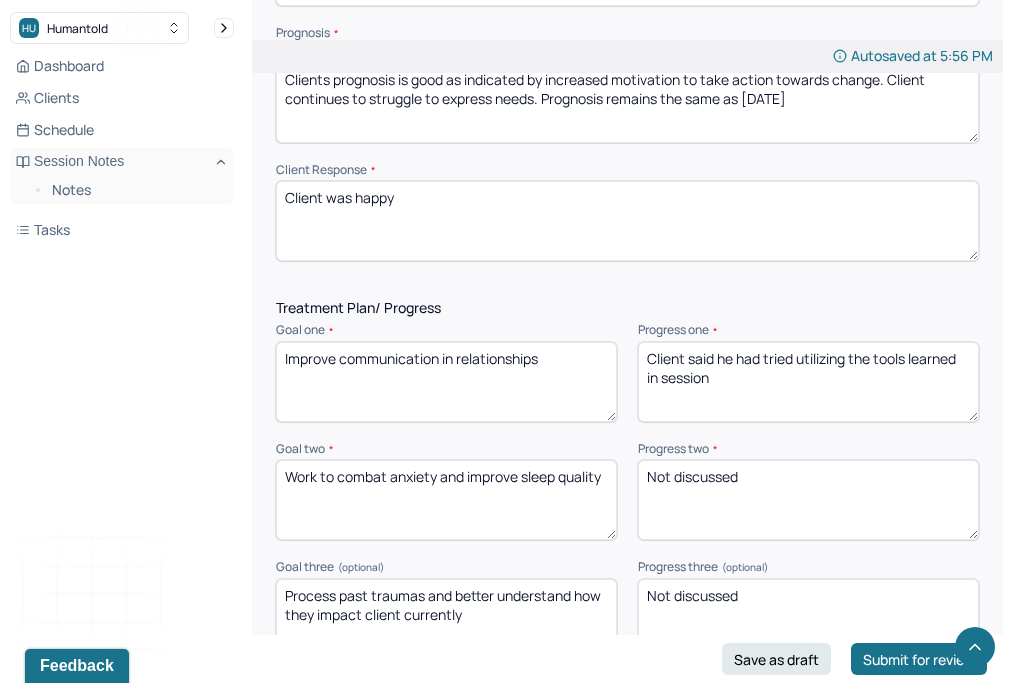 click on "Not discussed" at bounding box center [808, 619] 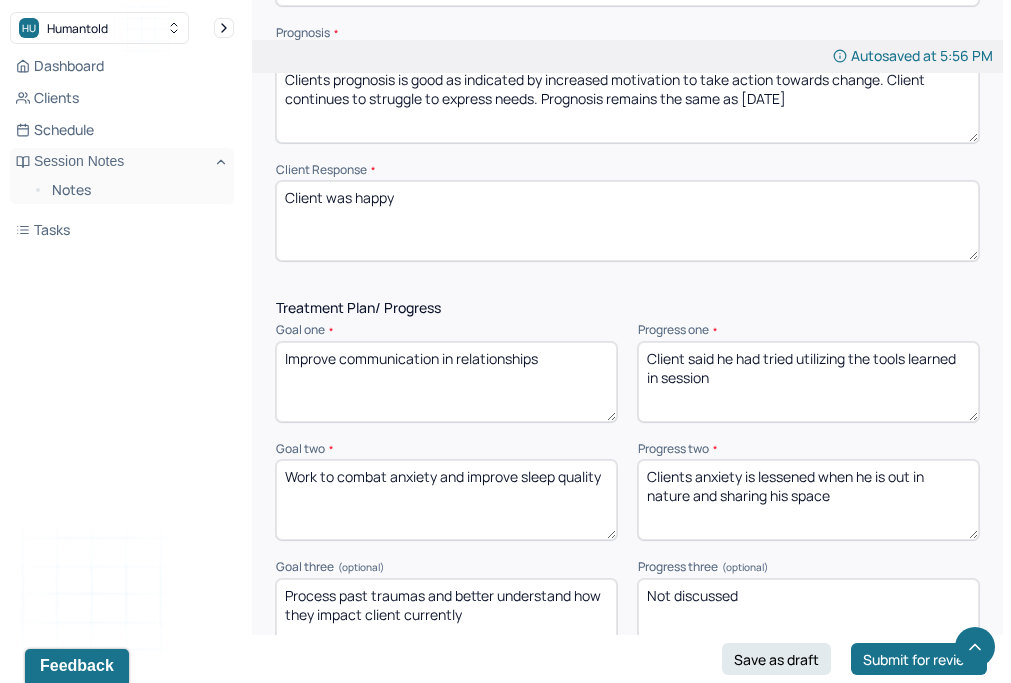 type on "Clients anxiety is lessened when he is out in nature and sharing his space" 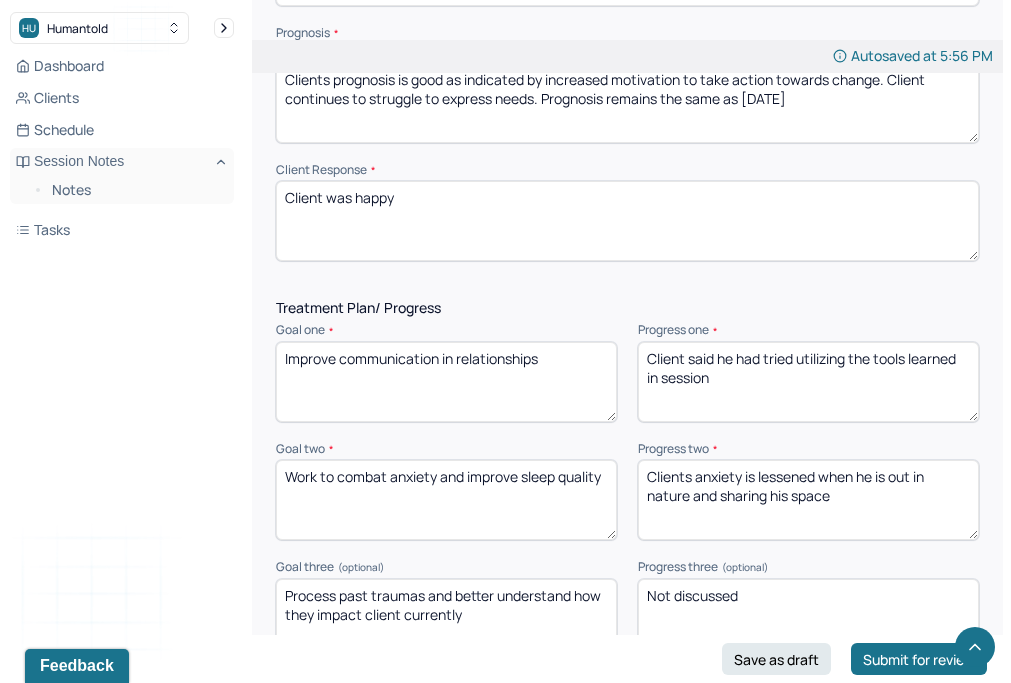 click on "Not discussed" at bounding box center [808, 619] 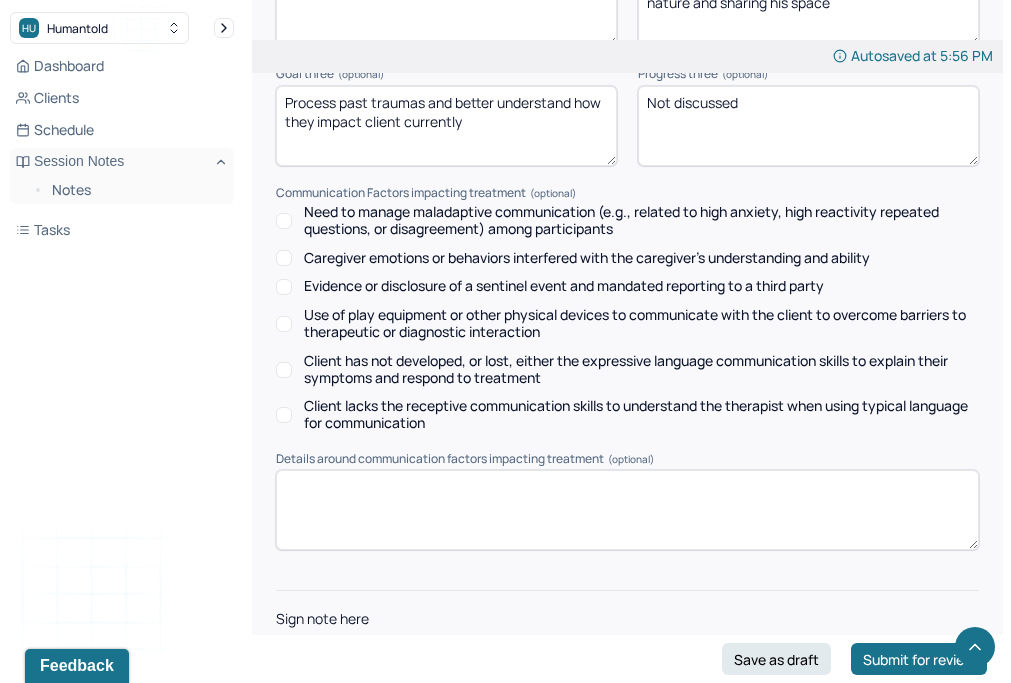scroll, scrollTop: 3124, scrollLeft: 0, axis: vertical 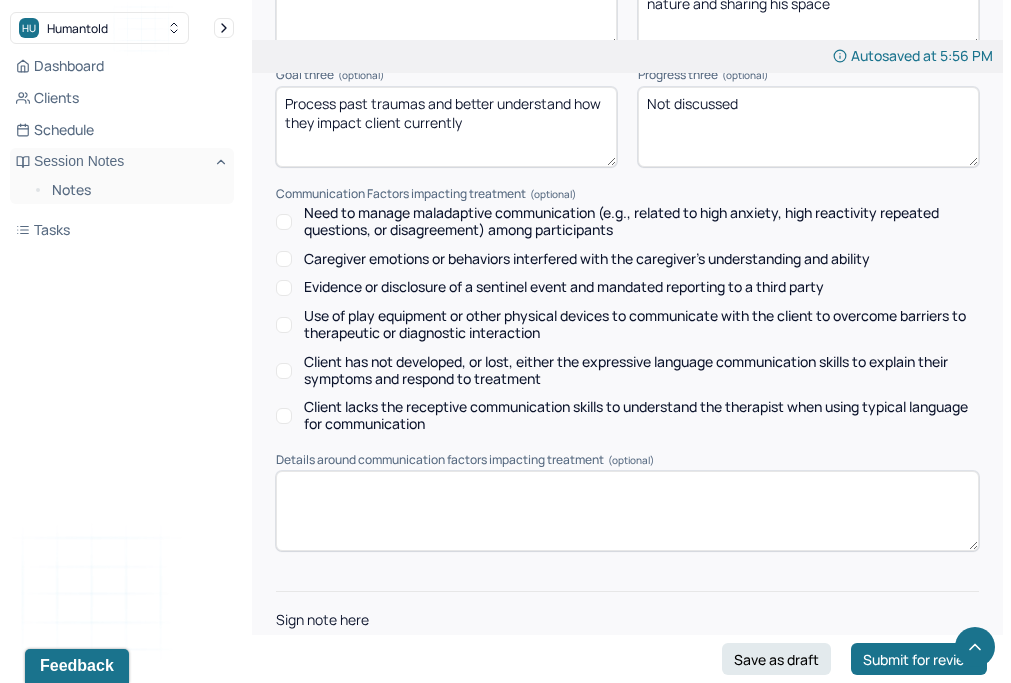 click at bounding box center (627, 675) 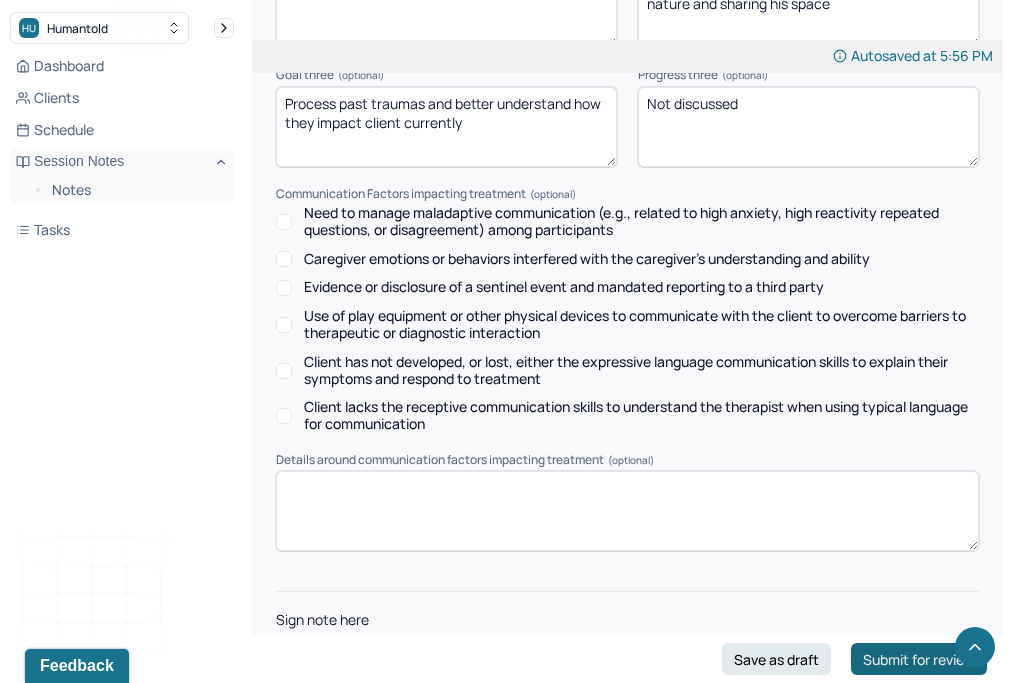 type on "MH" 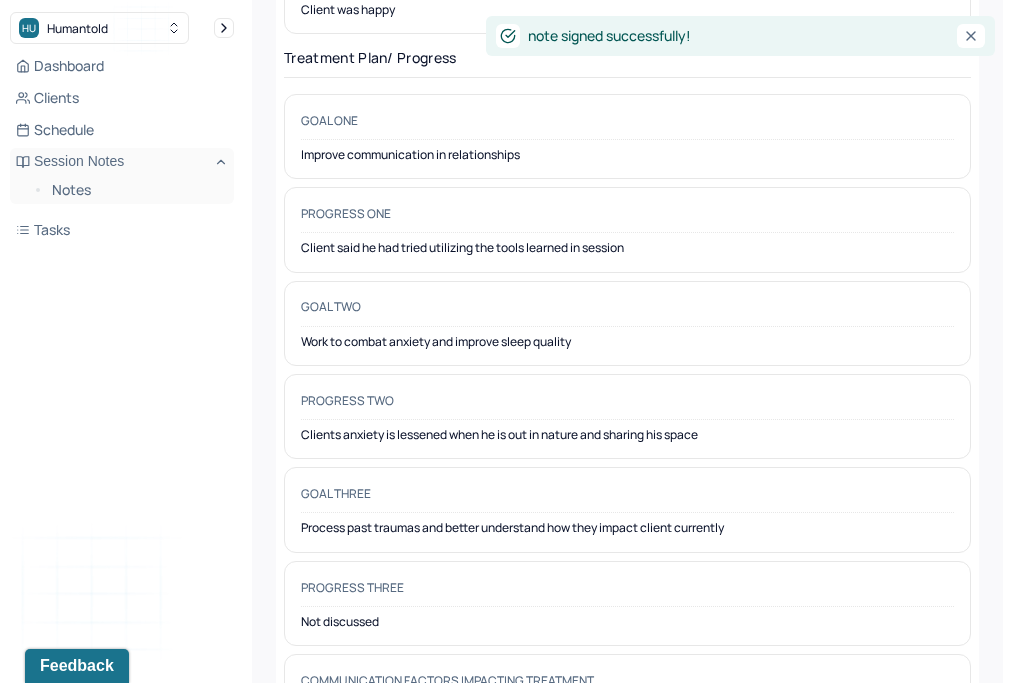 scroll, scrollTop: 0, scrollLeft: 0, axis: both 